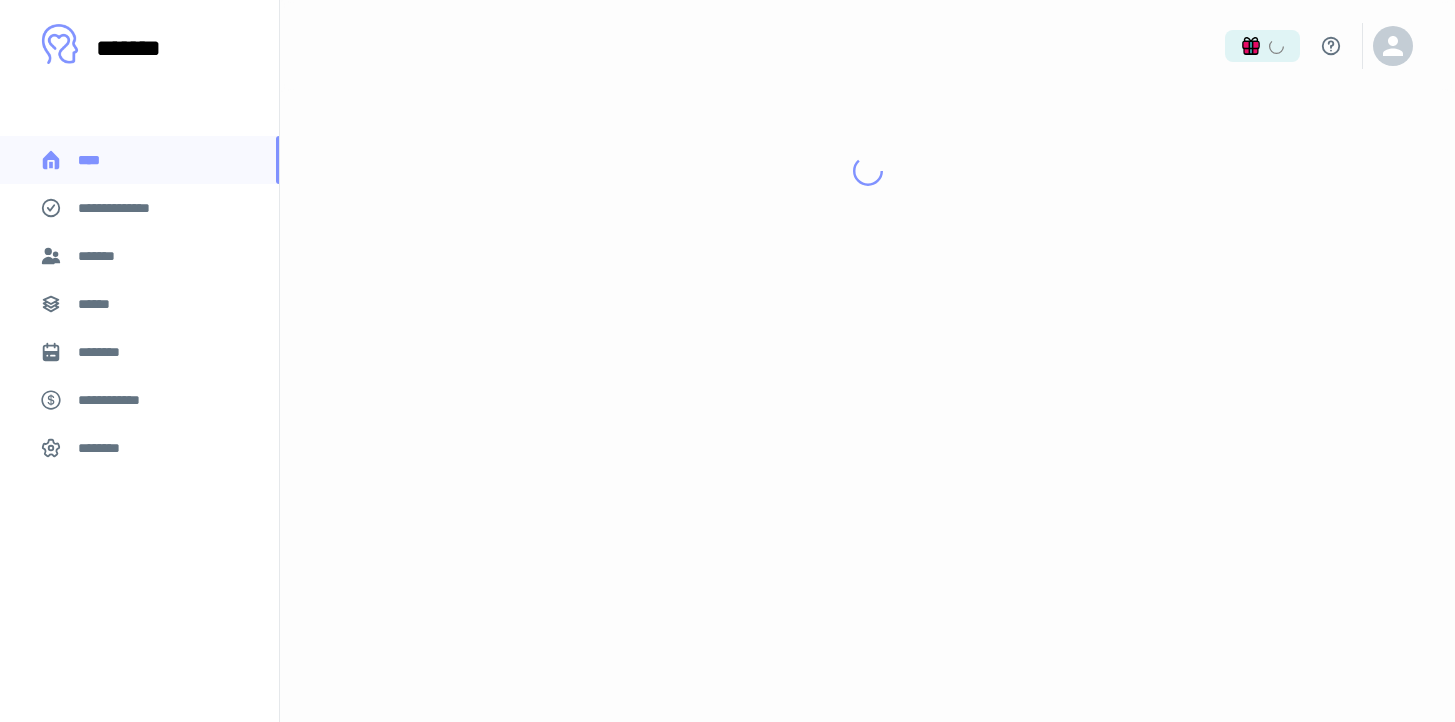 scroll, scrollTop: 0, scrollLeft: 0, axis: both 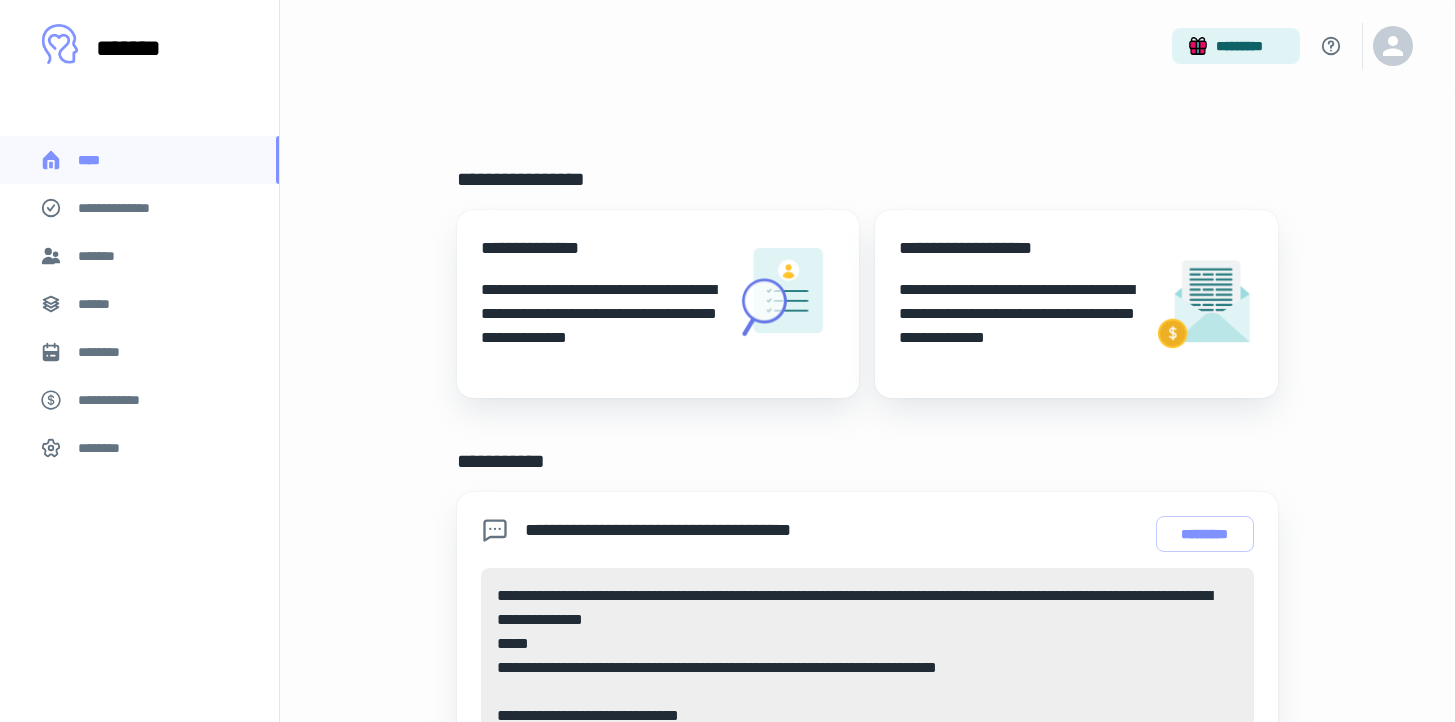 click on "**********" at bounding box center [600, 314] 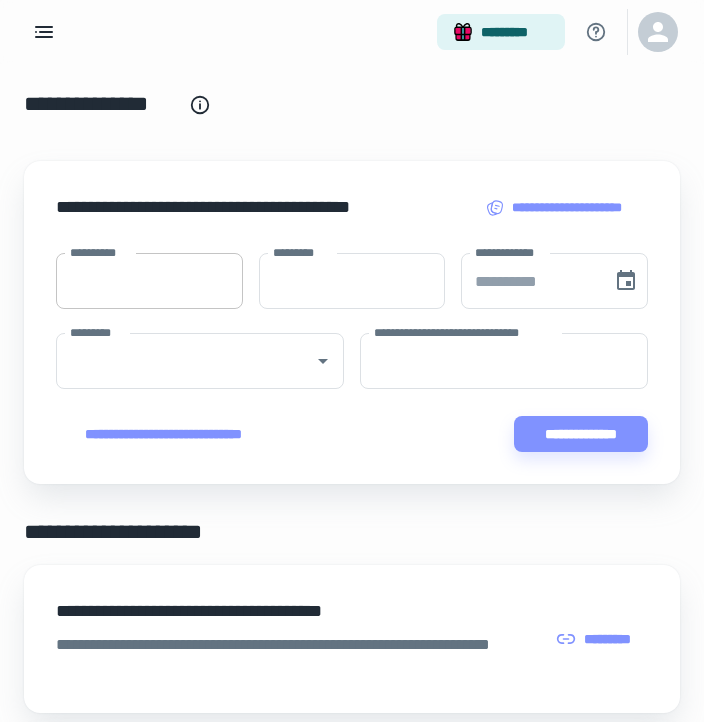 click on "**********" at bounding box center [149, 281] 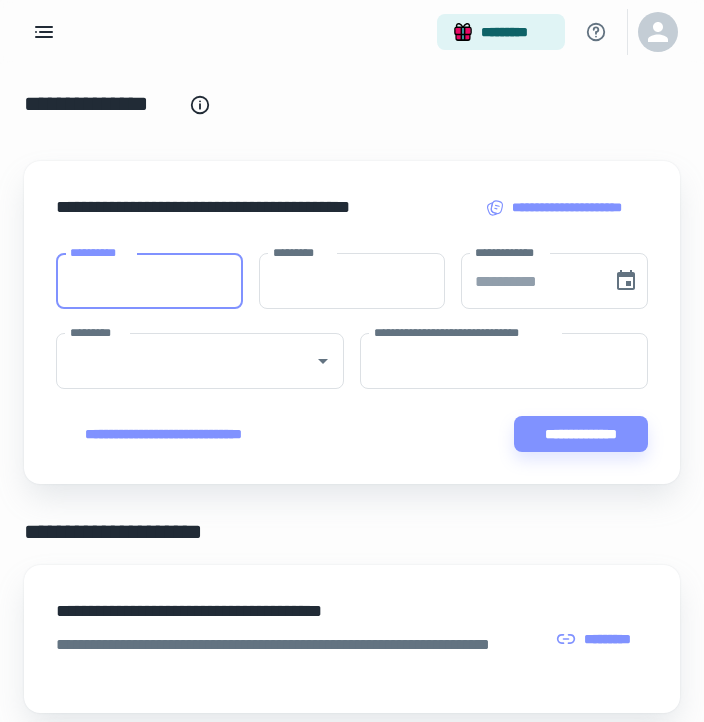 type on "*" 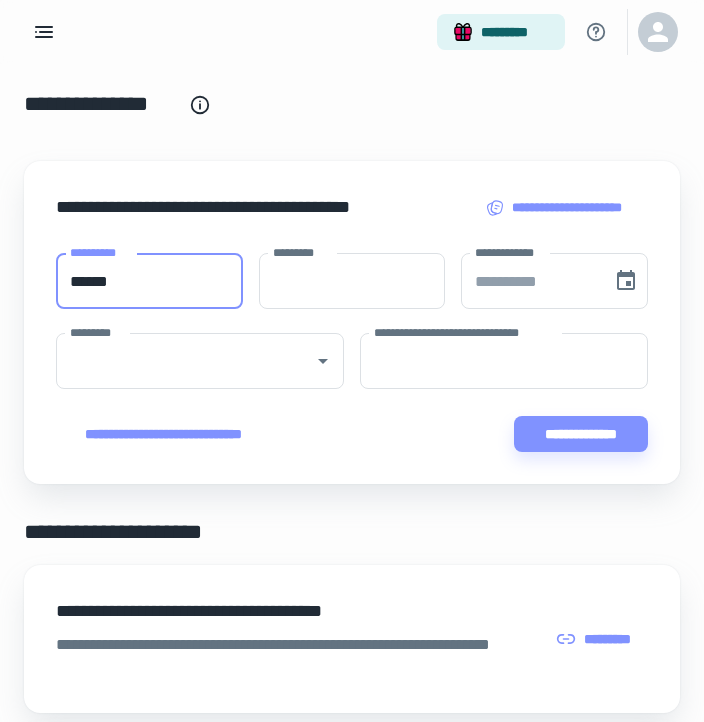 type on "******" 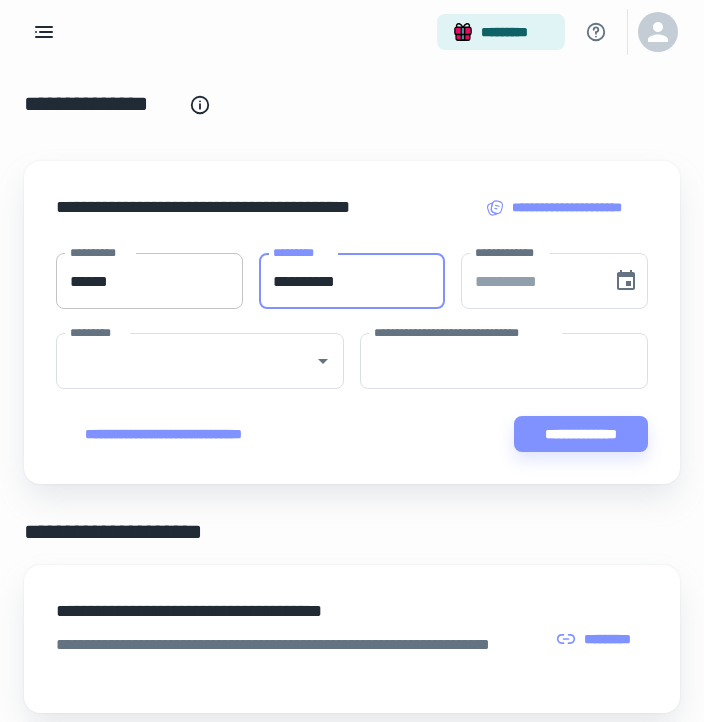 type on "**********" 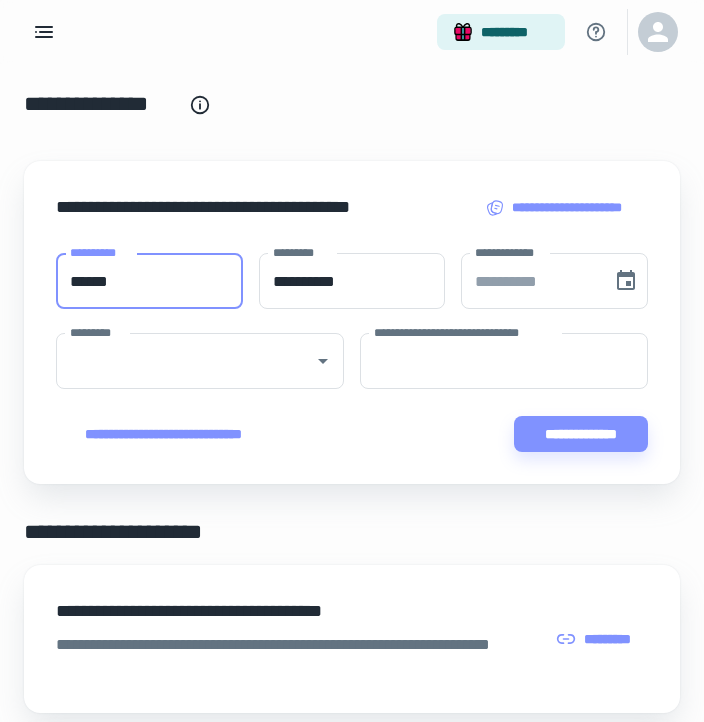click on "******" at bounding box center (149, 281) 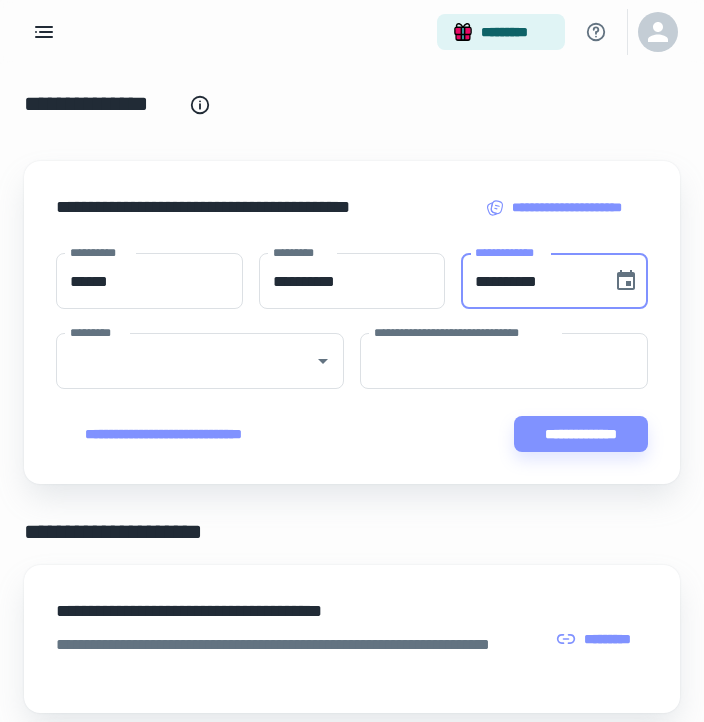 click on "**********" at bounding box center (529, 281) 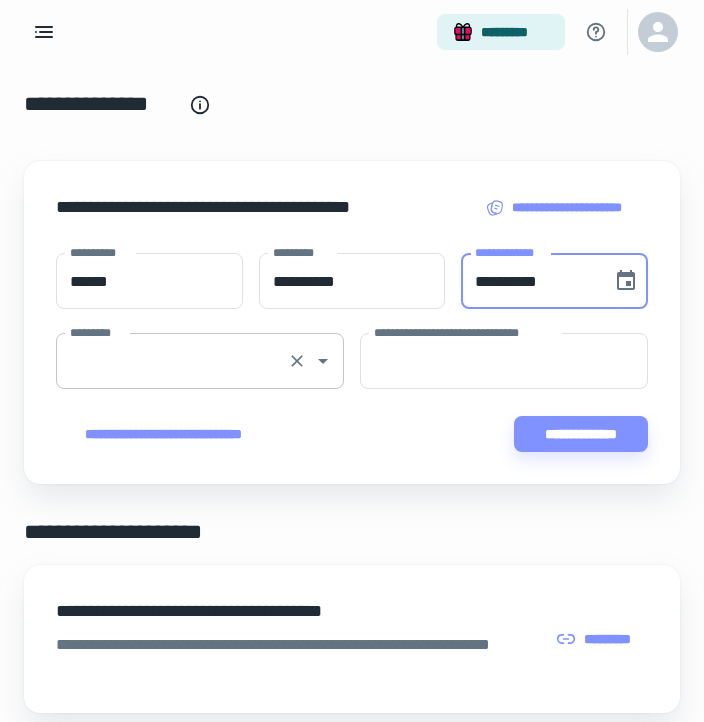type on "**********" 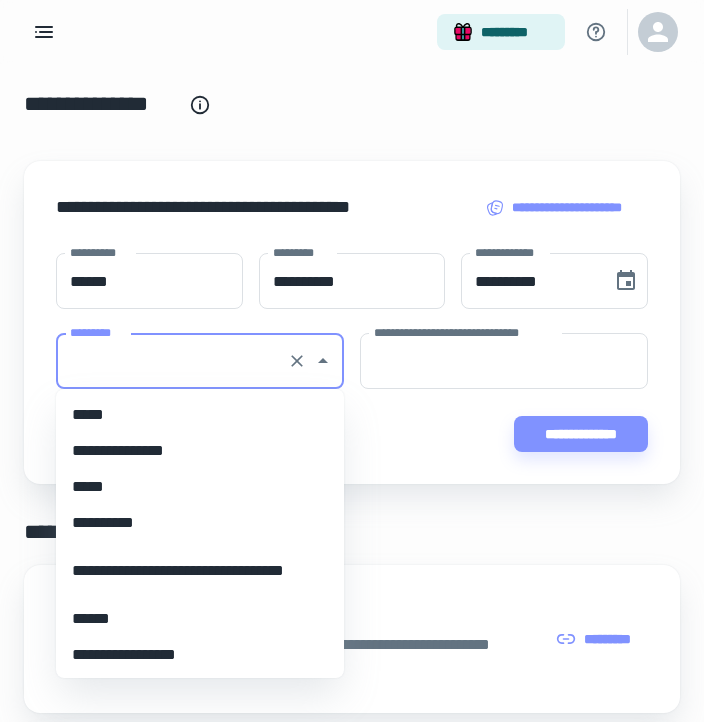click on "*********" at bounding box center [172, 361] 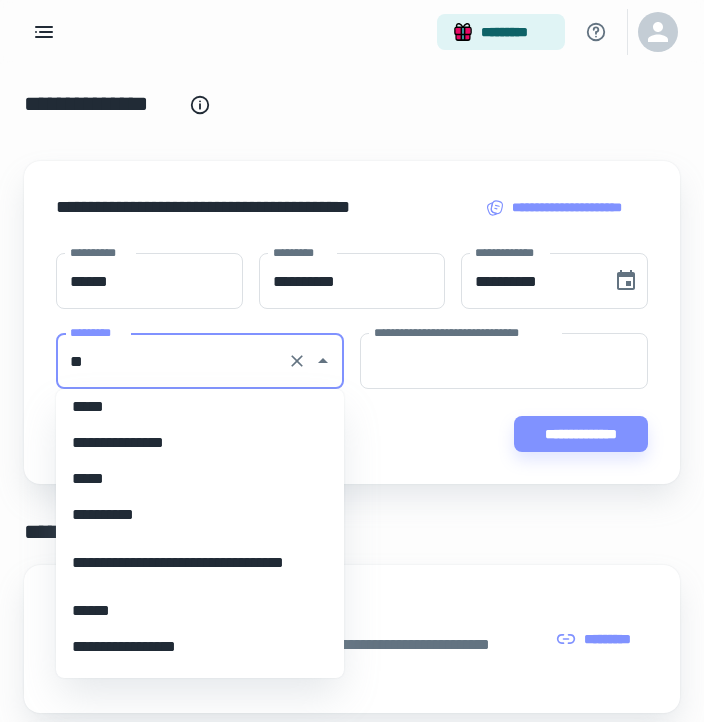 scroll, scrollTop: 0, scrollLeft: 0, axis: both 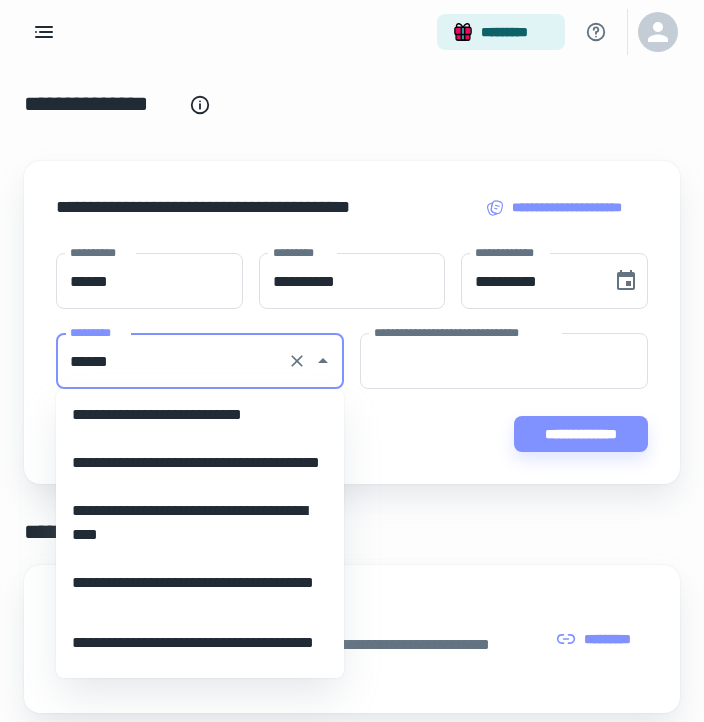 click on "**********" at bounding box center (200, 415) 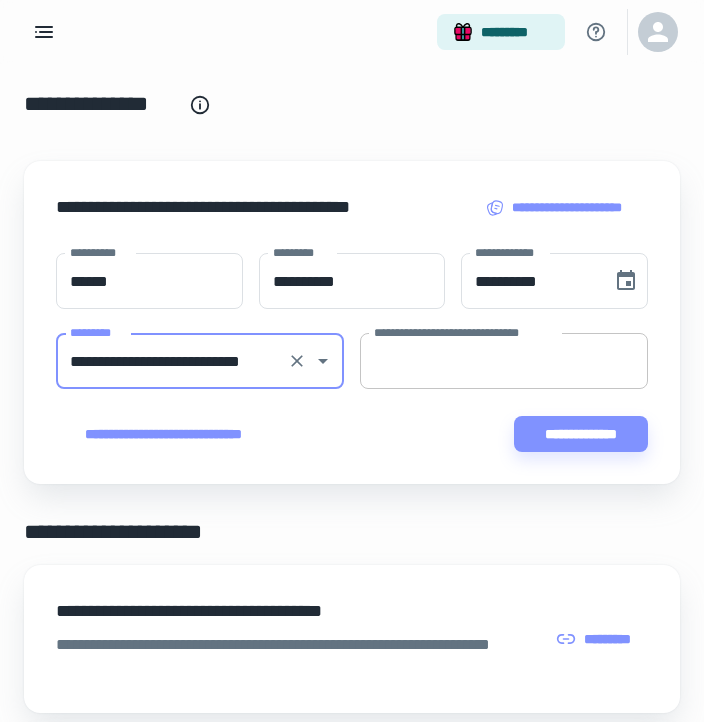 type on "**********" 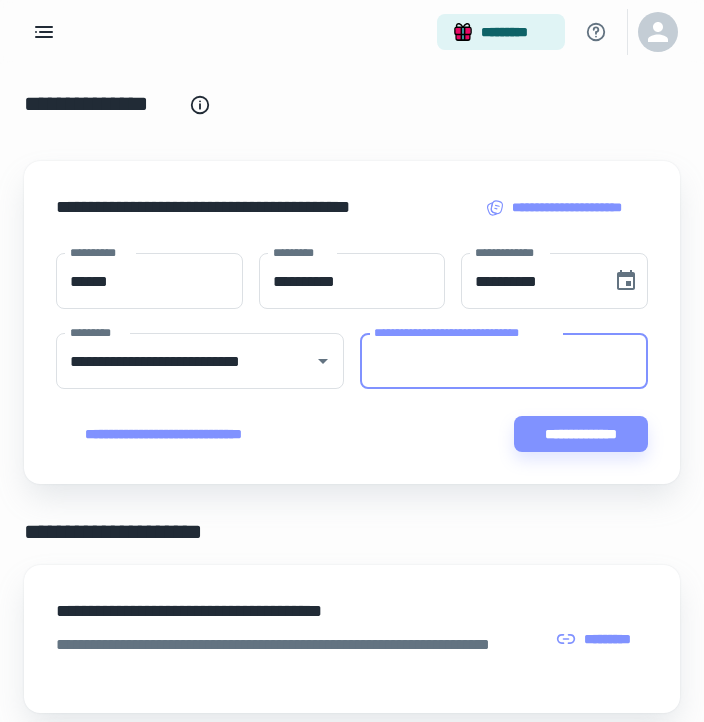 click on "**********" at bounding box center [504, 361] 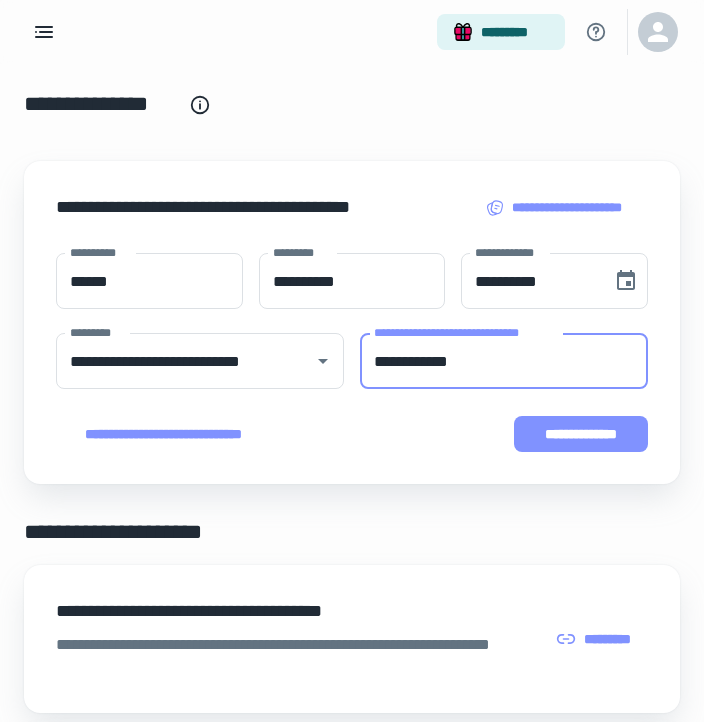 type on "**********" 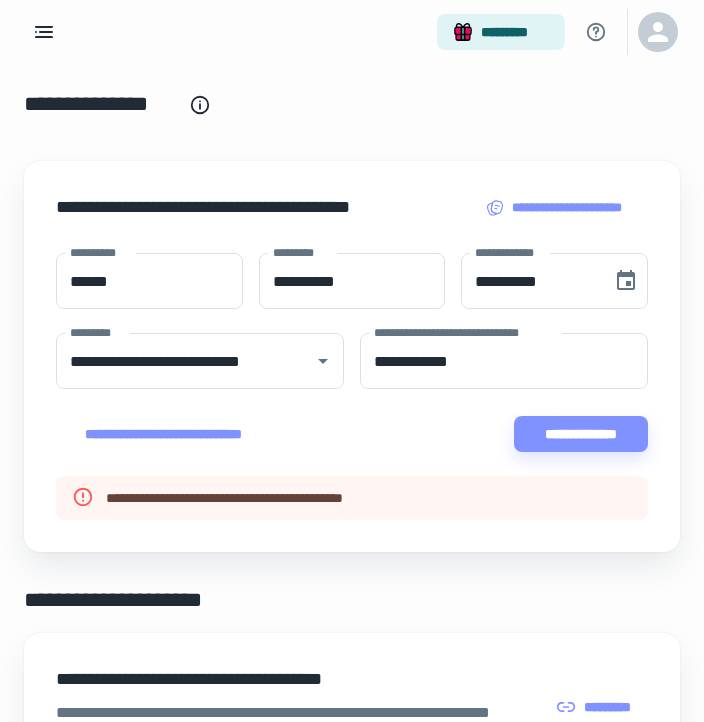 click on "[FIRST] [LAST] [EMAIL] [ADDRESS] [CITY] [STATE] [POSTAL_CODE] [COUNTRY] [PHONE] [DOB] [CREDIT_CARD] [EXPIRY] [CVV] [PASSPORT] [LICENSE] [SSN] [NATIONALITY] [OCCUPATION]" at bounding box center [352, 386] 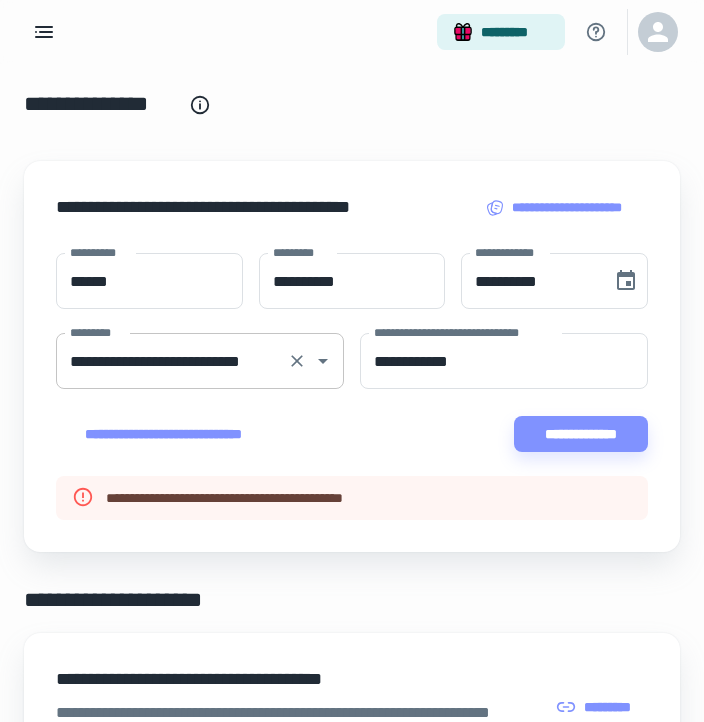 click on "[FIRST] [LAST] [EMAIL]" at bounding box center (200, 361) 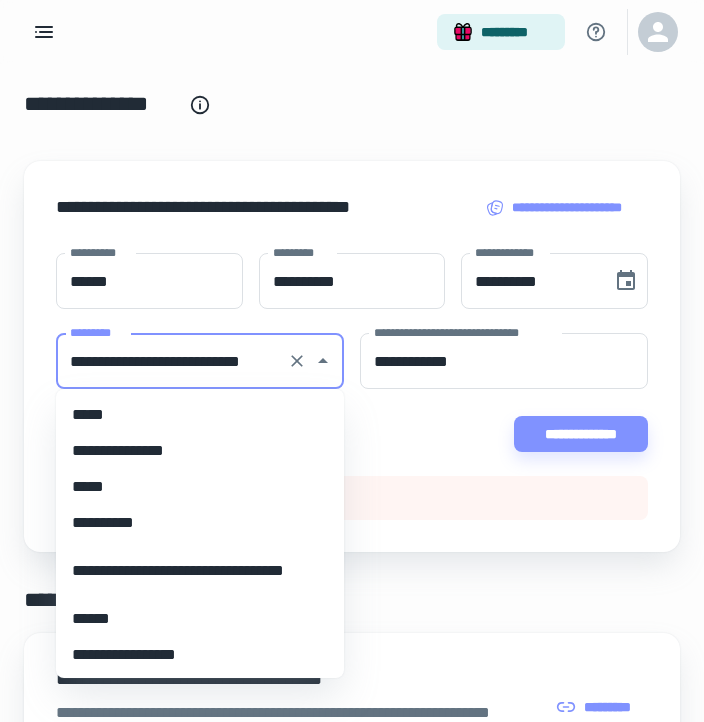 scroll, scrollTop: 0, scrollLeft: 13, axis: horizontal 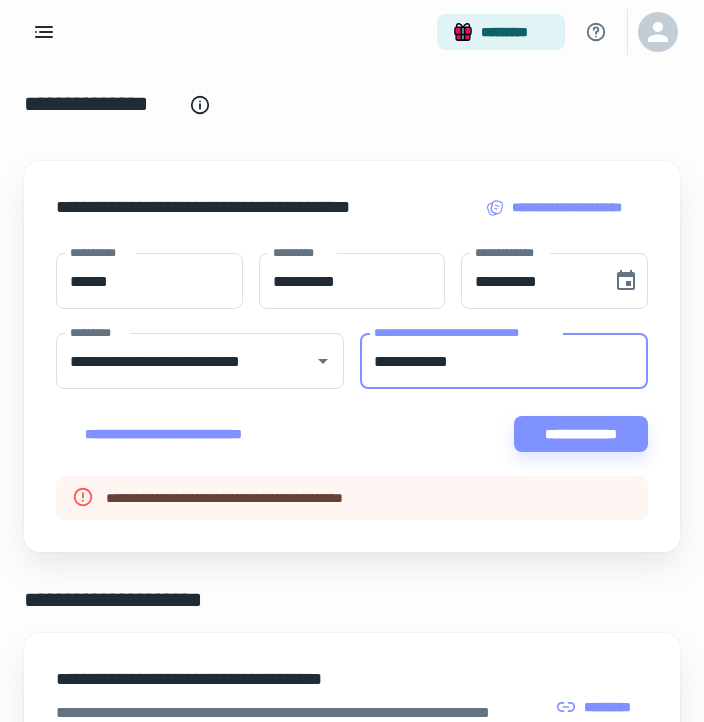 click on "**********" at bounding box center (504, 361) 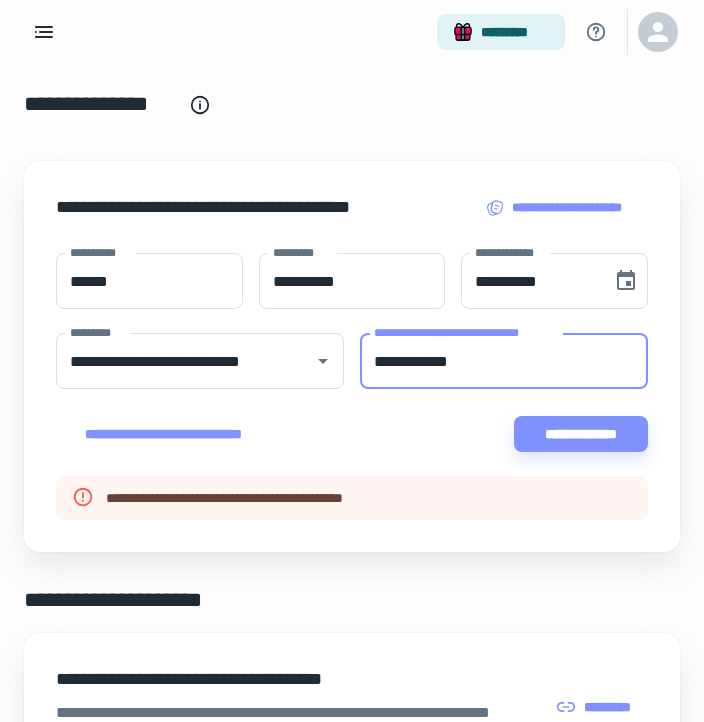 click on "**********" at bounding box center [504, 361] 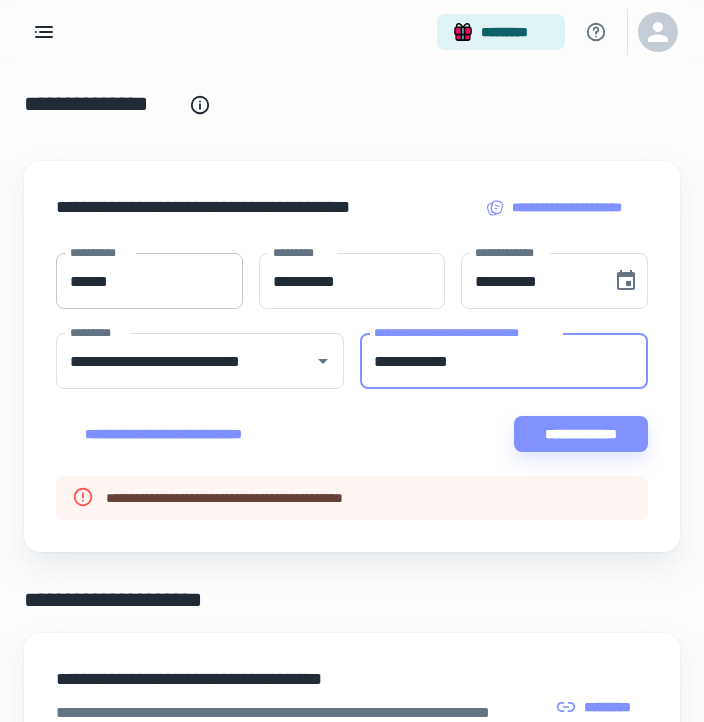 click on "******" at bounding box center [149, 281] 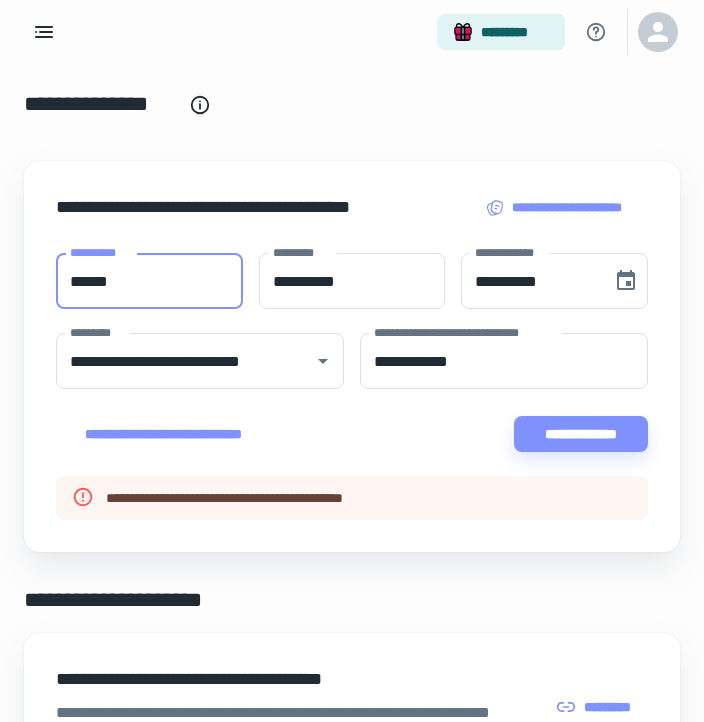 click on "******" at bounding box center [149, 281] 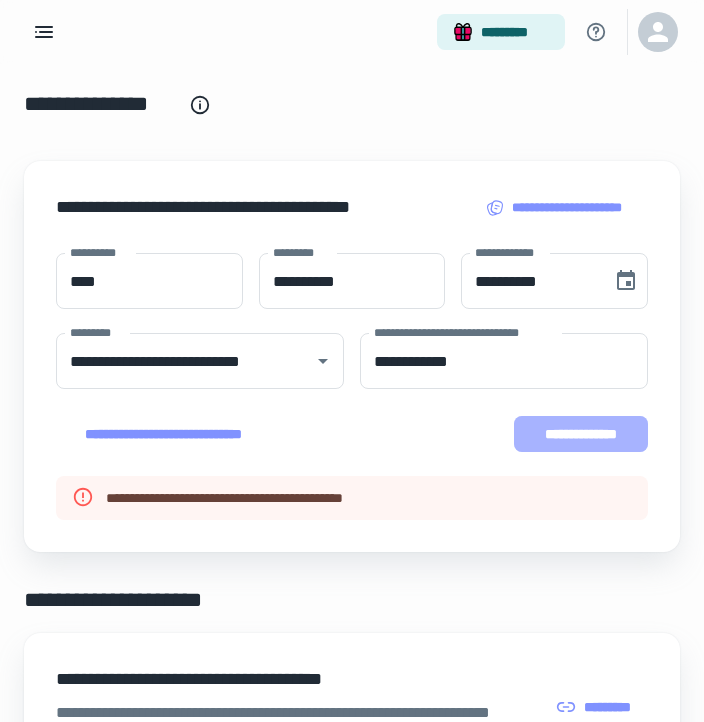 click on "**********" at bounding box center (581, 434) 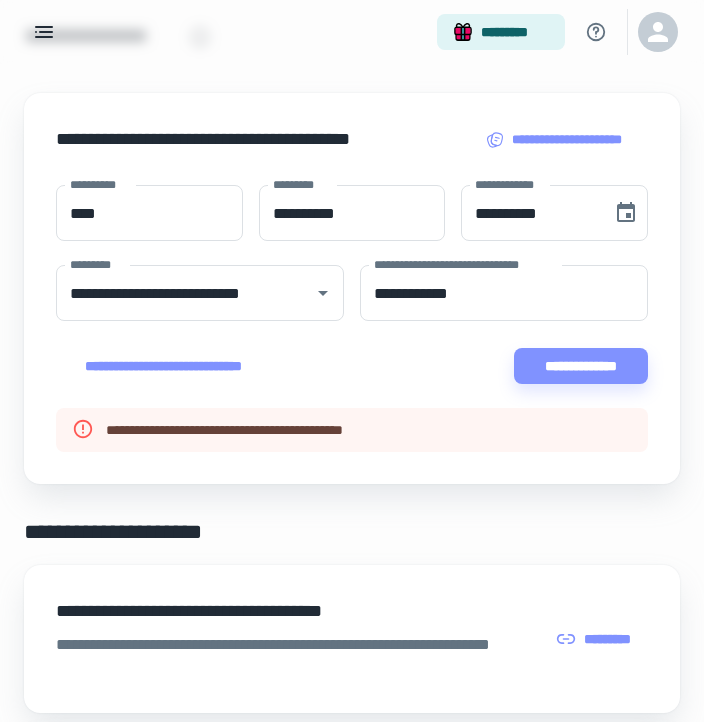 scroll, scrollTop: 71, scrollLeft: 0, axis: vertical 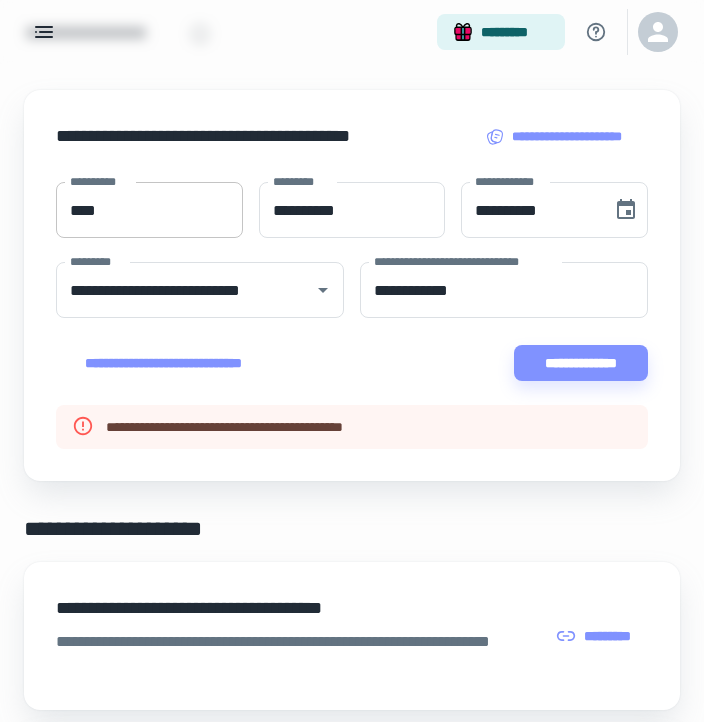 click on "****" at bounding box center (149, 210) 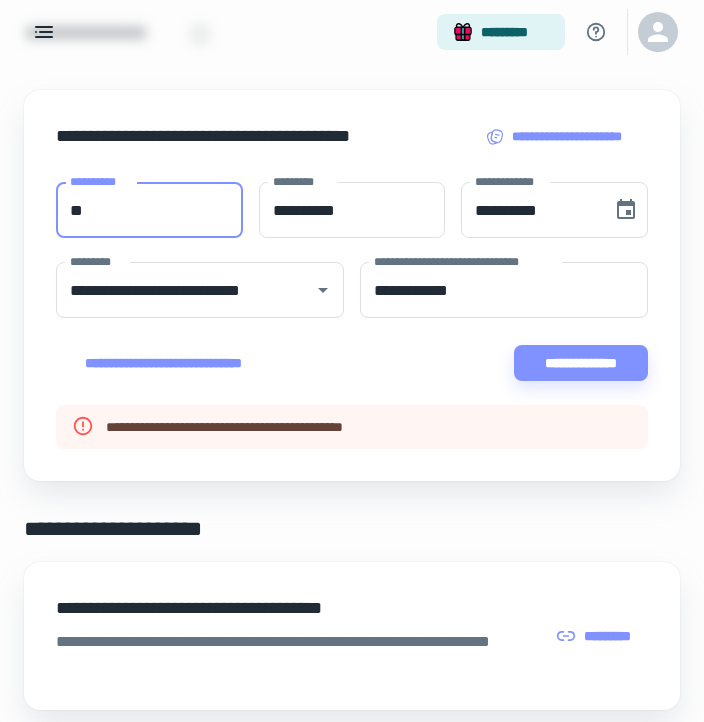 type on "*" 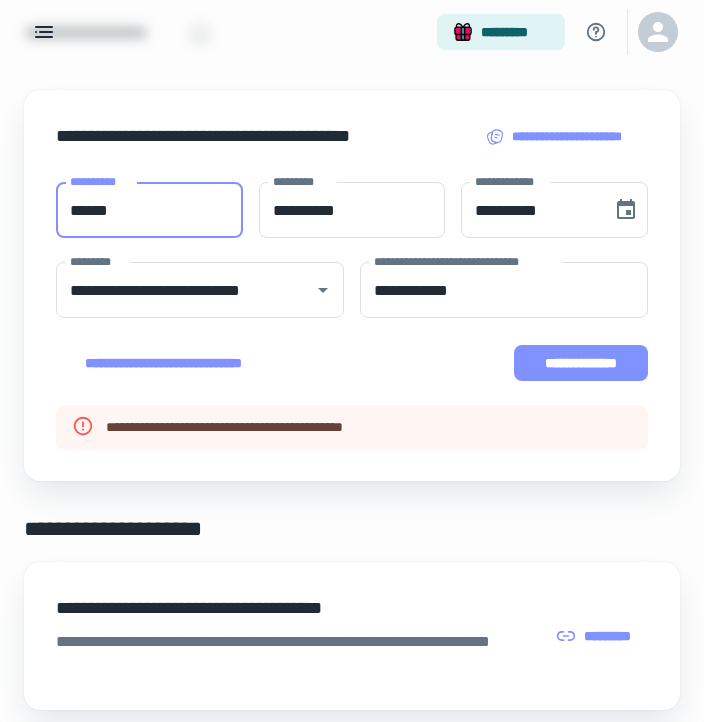 type on "******" 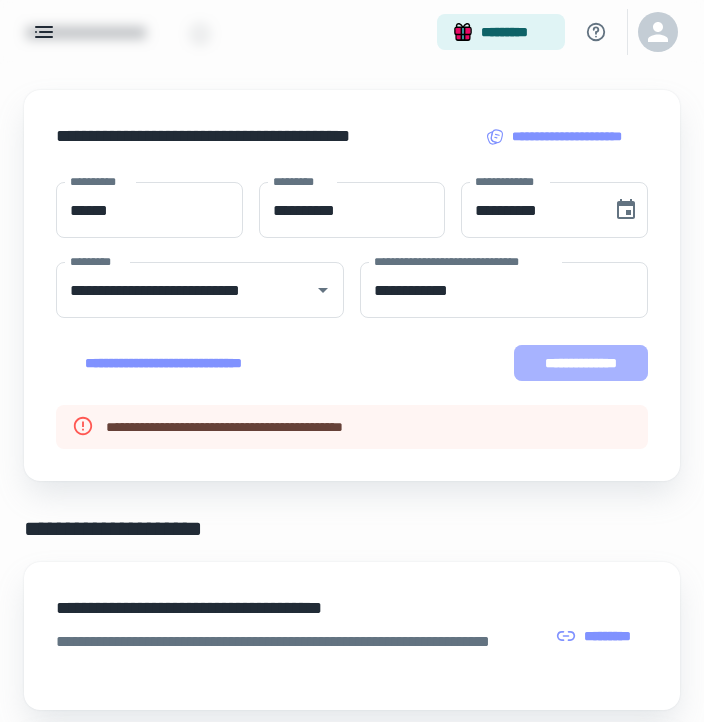 click on "**********" at bounding box center (581, 363) 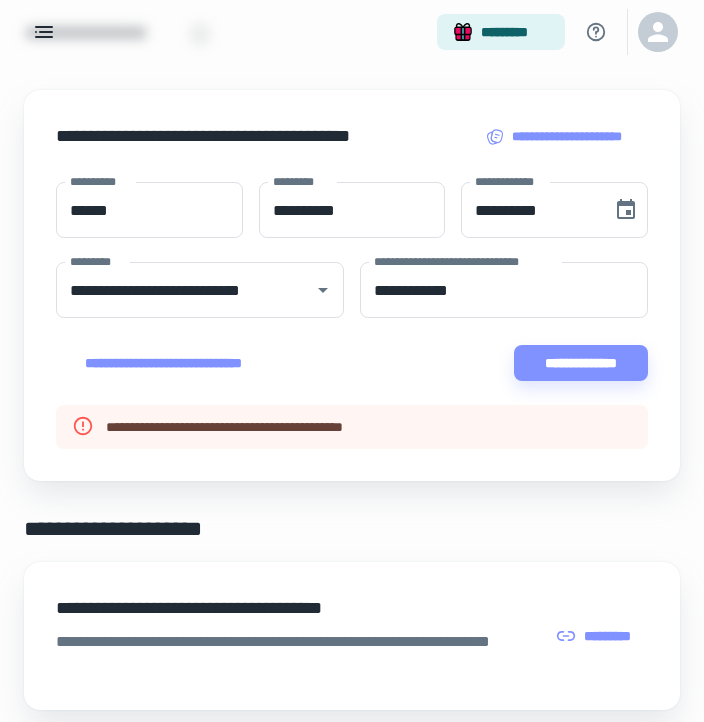 click 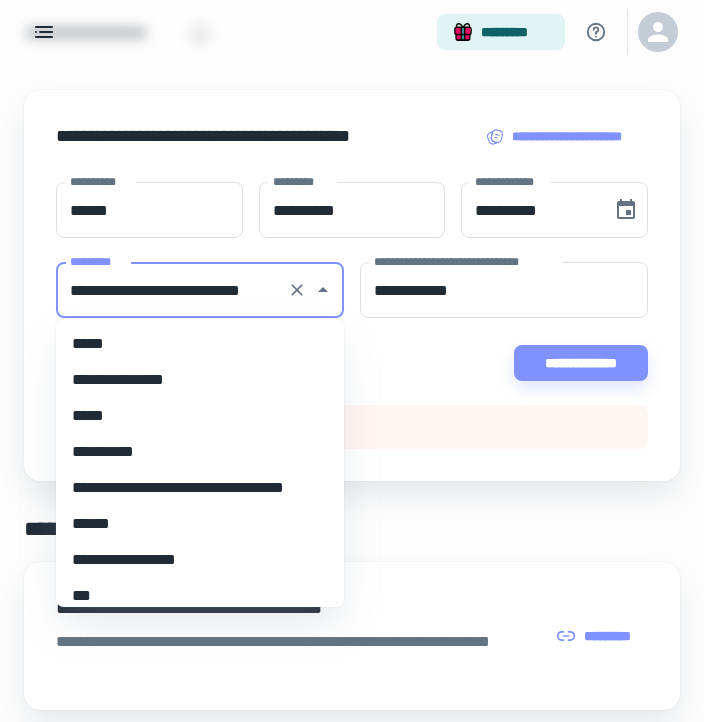 click on "**********" at bounding box center (172, 290) 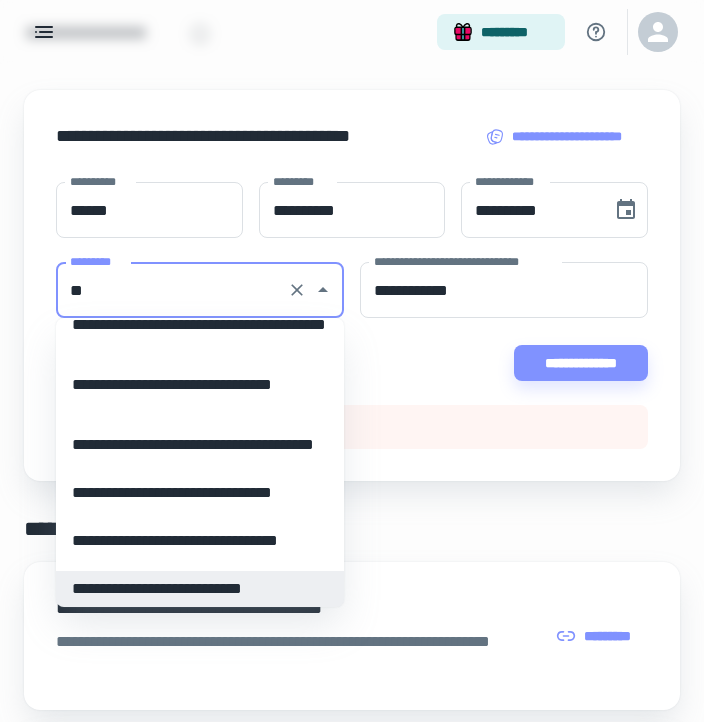 scroll, scrollTop: 0, scrollLeft: 0, axis: both 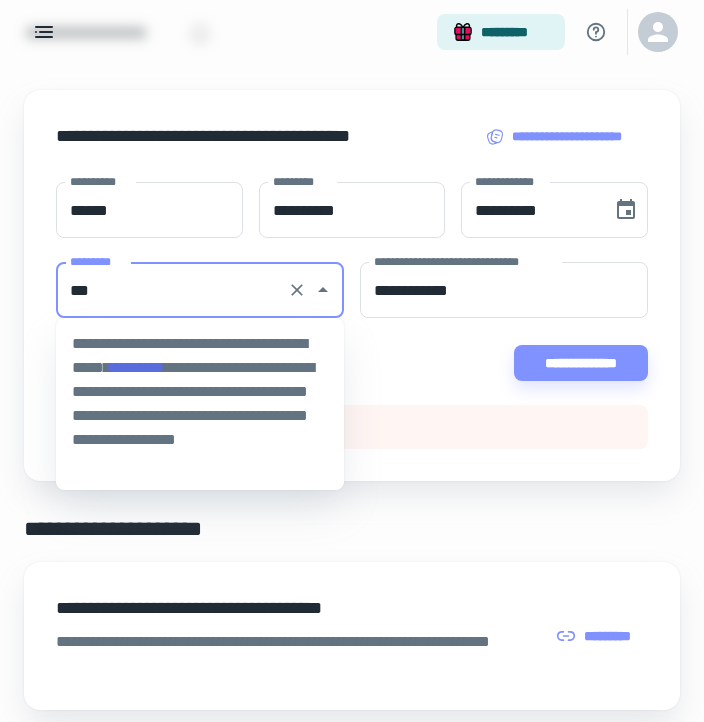 click on "***" at bounding box center (172, 290) 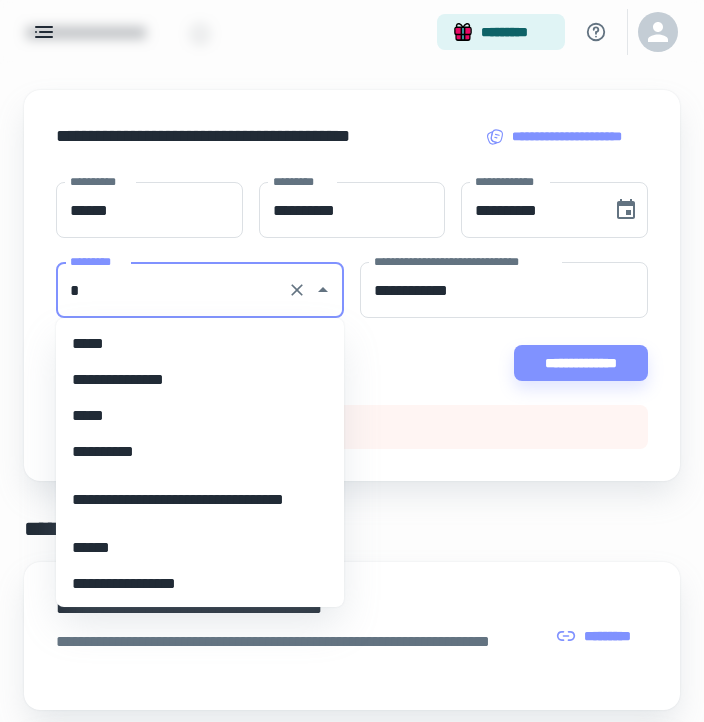 scroll, scrollTop: 0, scrollLeft: 0, axis: both 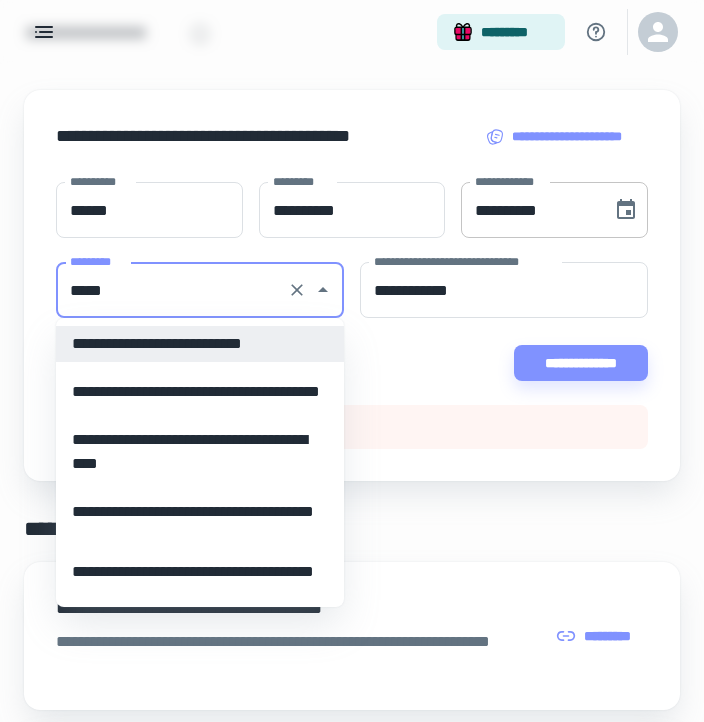 type on "**********" 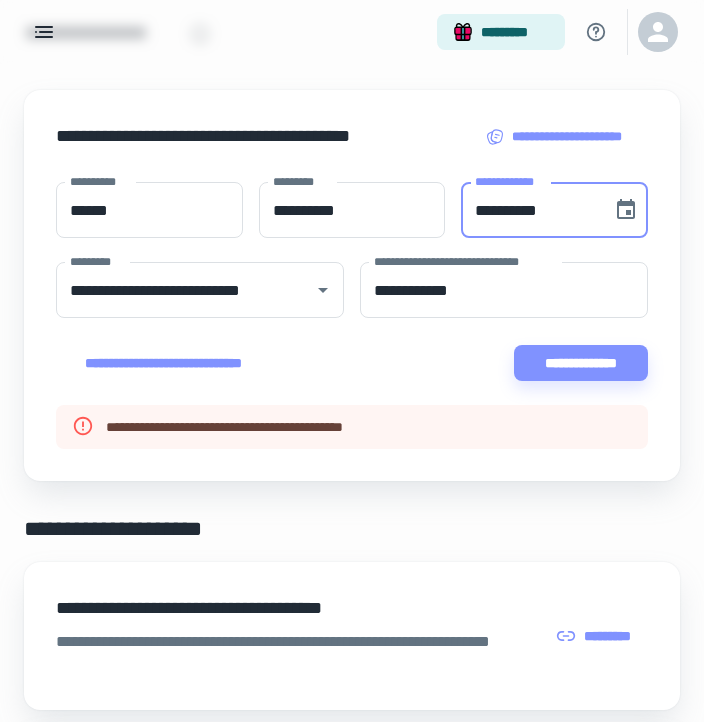 click on "**********" at bounding box center (529, 210) 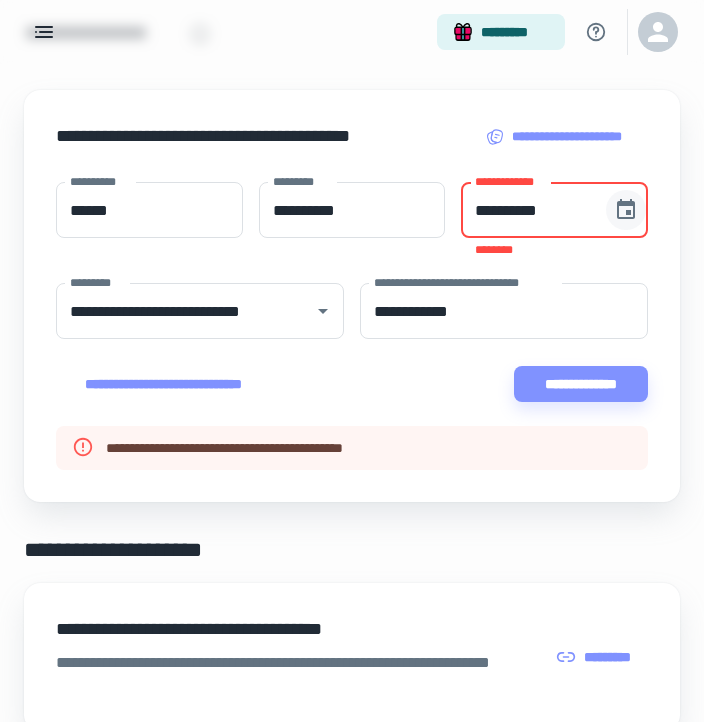 type on "**********" 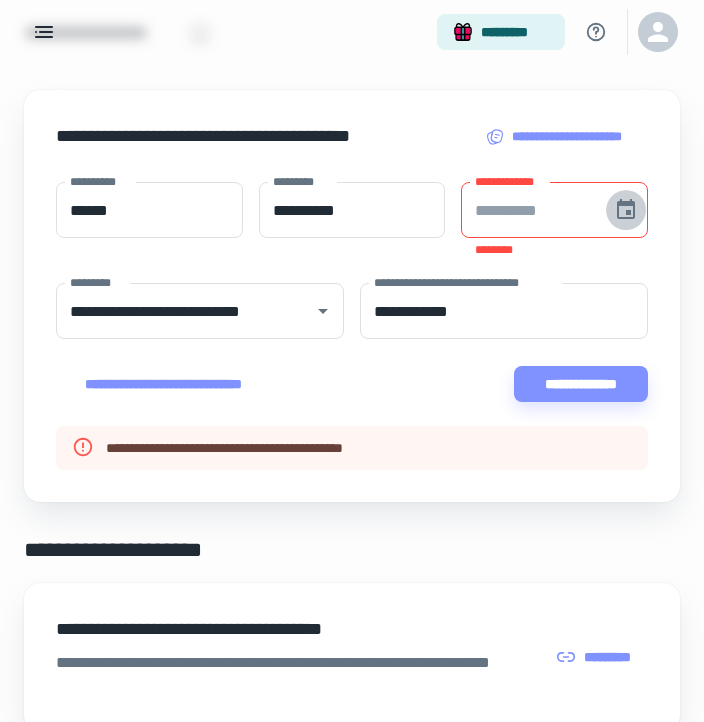 click at bounding box center (626, 210) 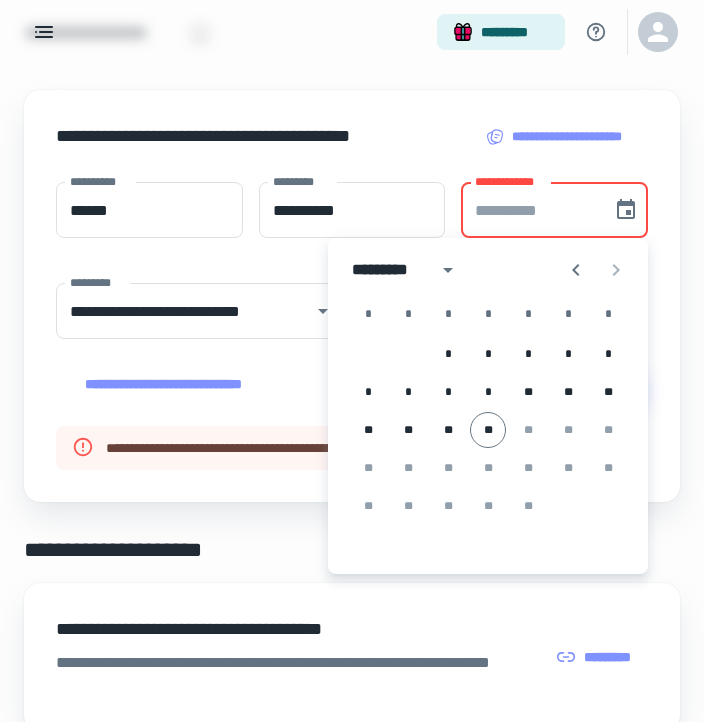 click on "*********" at bounding box center [391, 270] 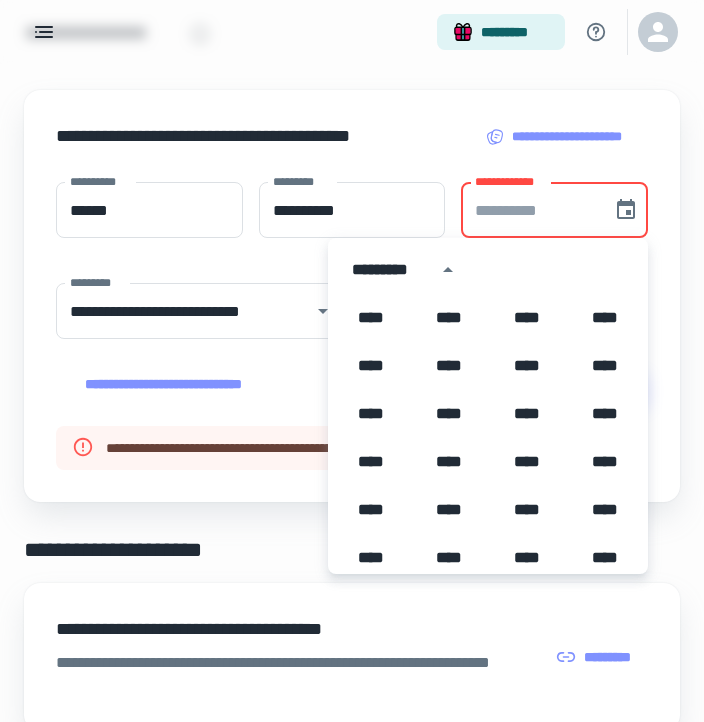 scroll, scrollTop: 1256, scrollLeft: 0, axis: vertical 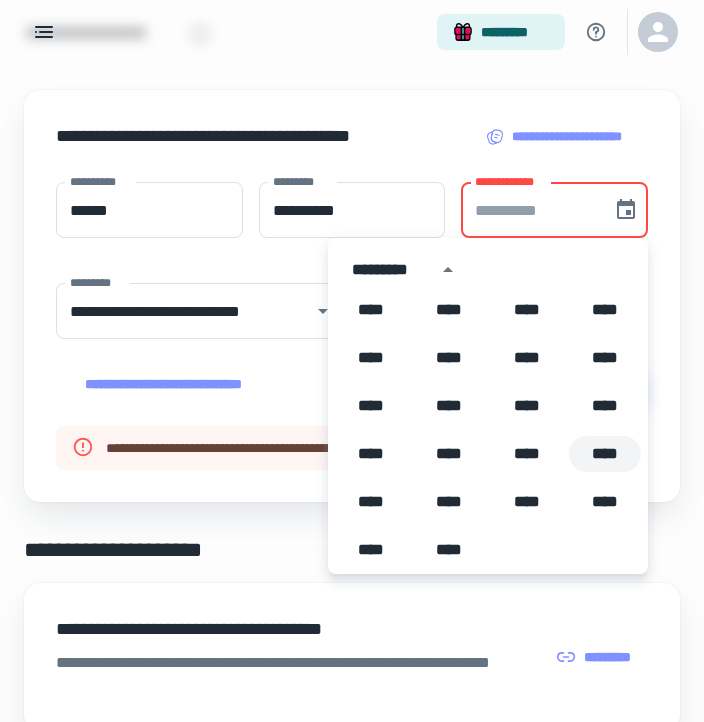 click on "****" at bounding box center (605, 454) 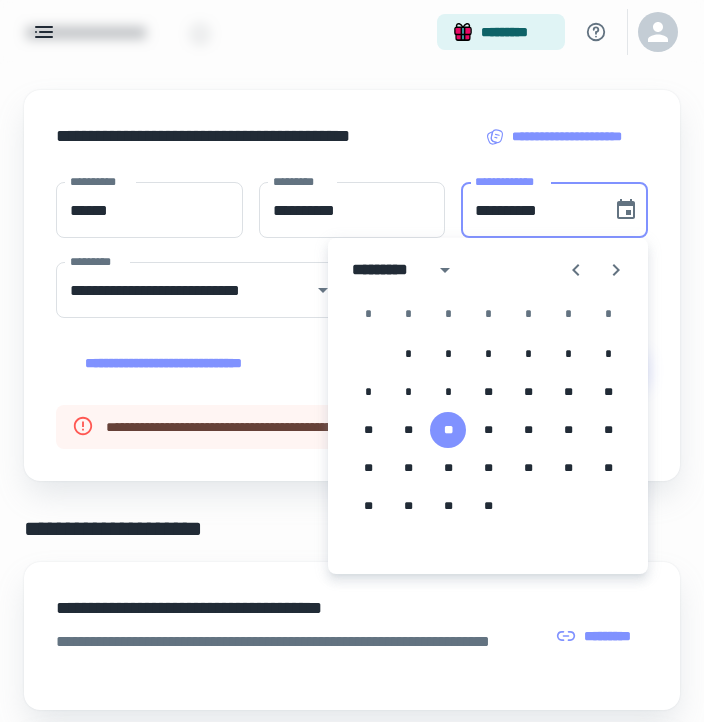 click on "*********" at bounding box center [387, 270] 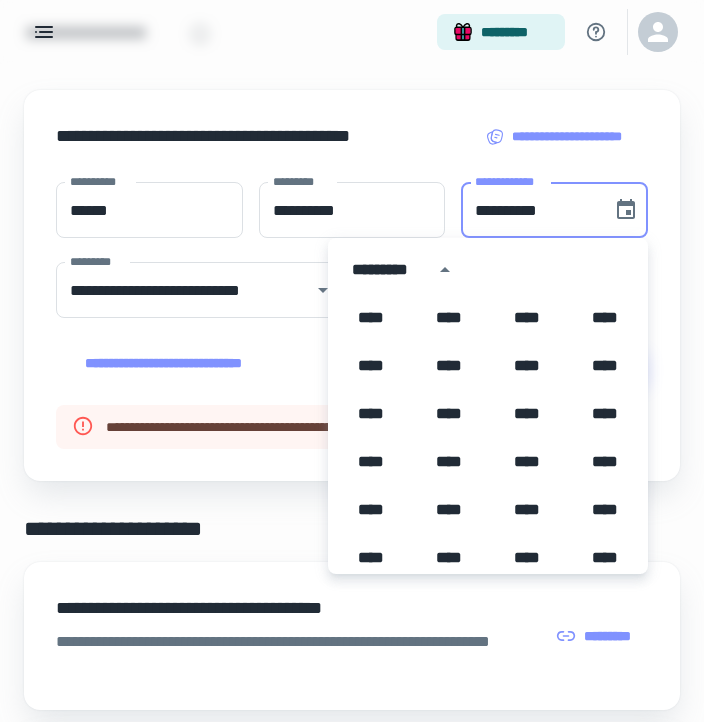 scroll, scrollTop: 1256, scrollLeft: 0, axis: vertical 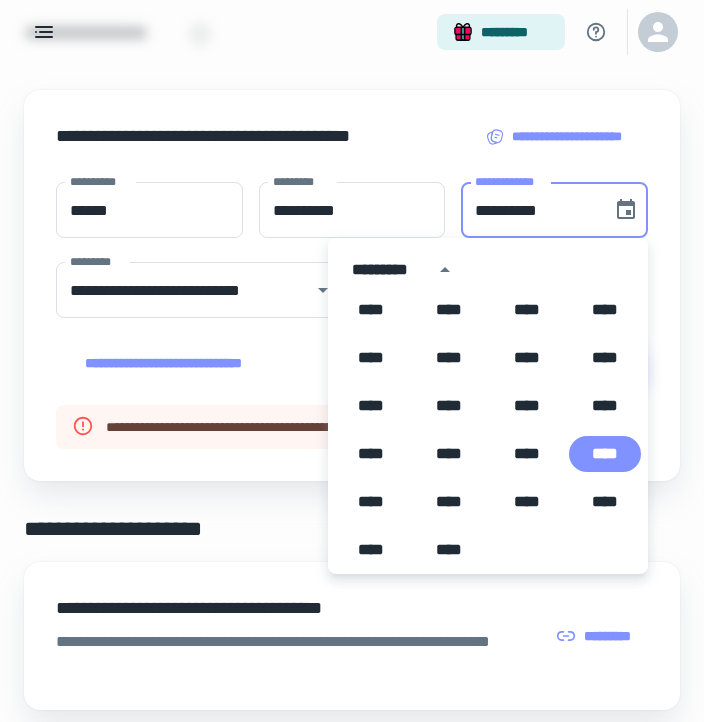 click on "*********" at bounding box center [387, 270] 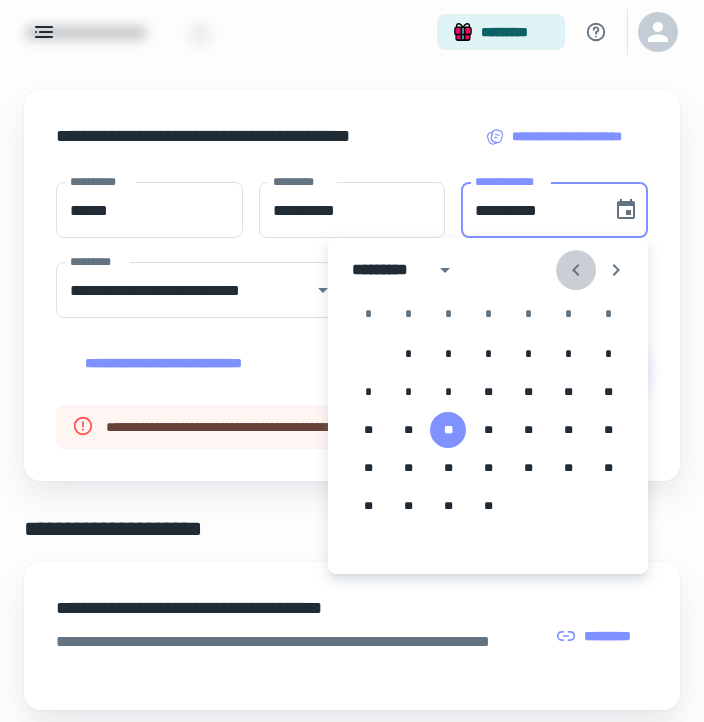 click 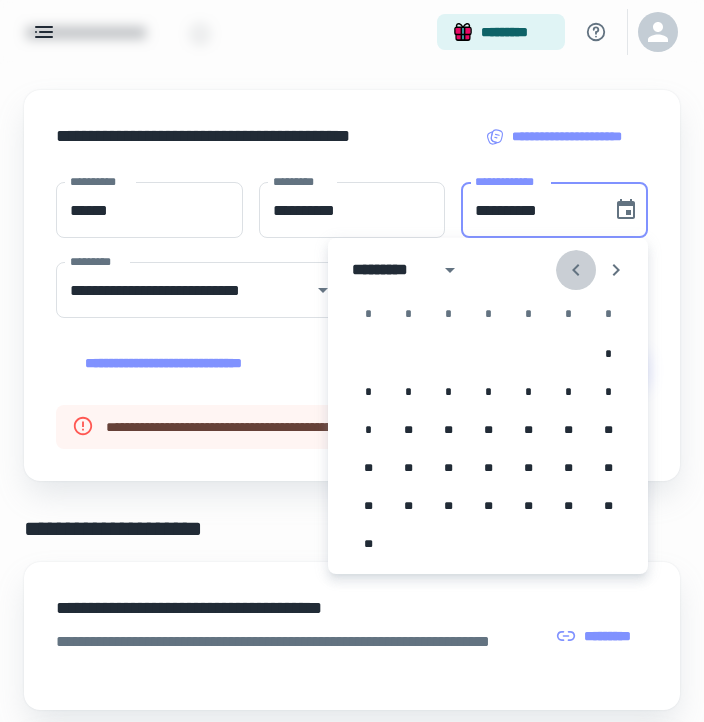 click 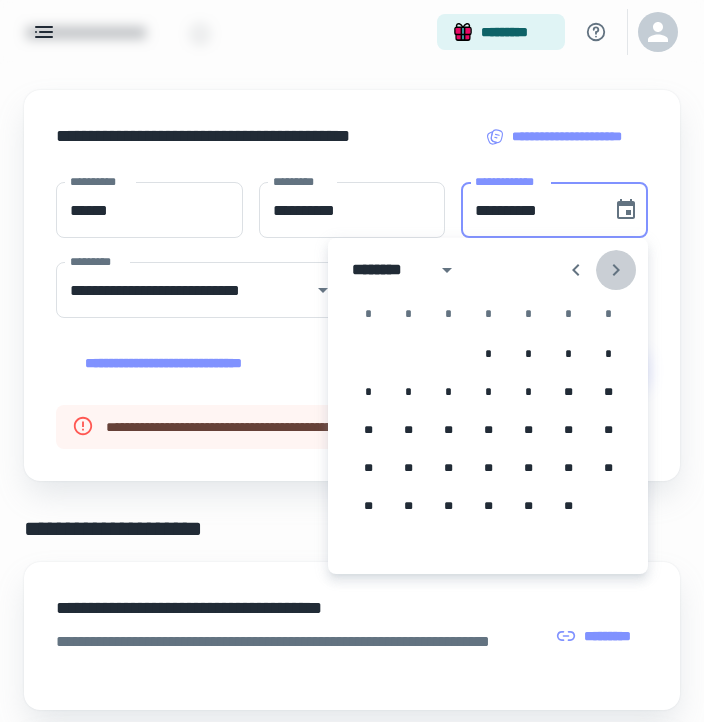 click 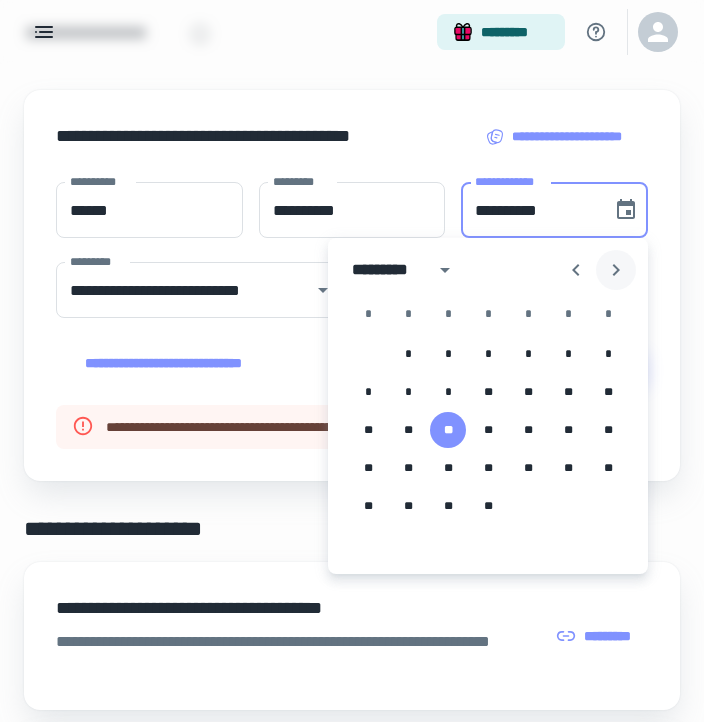 click 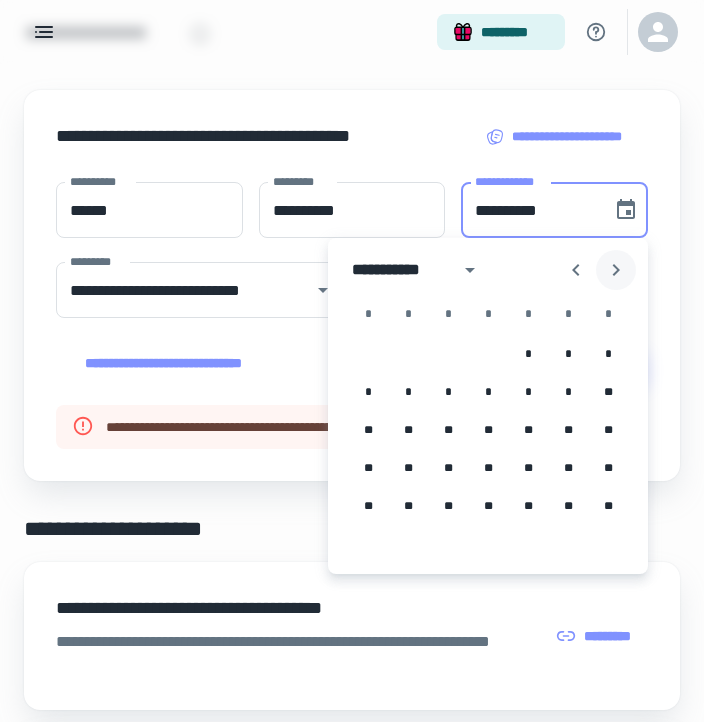 click 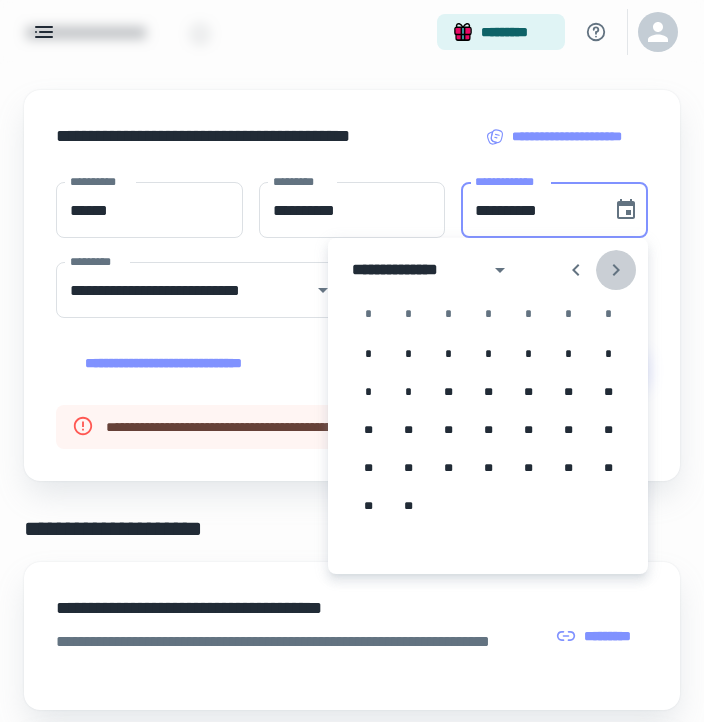 click 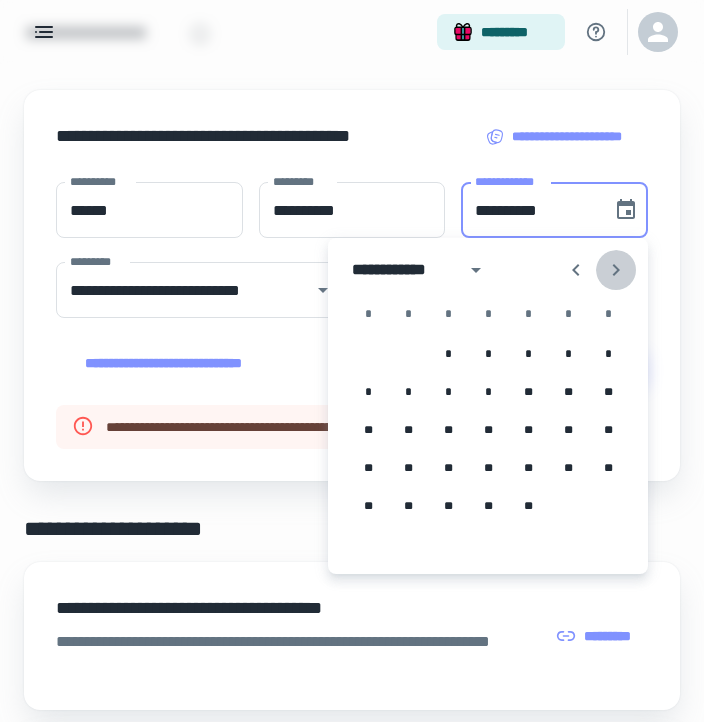 click at bounding box center [616, 270] 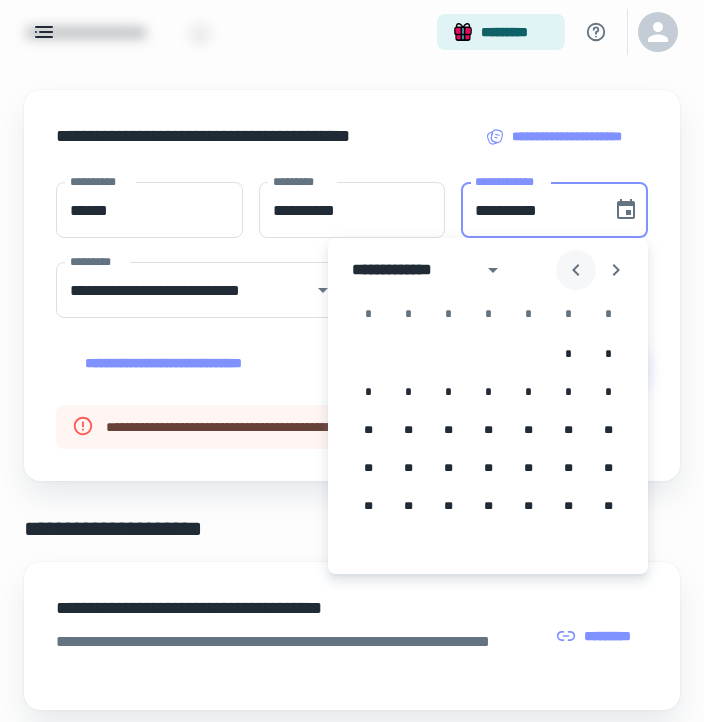 click 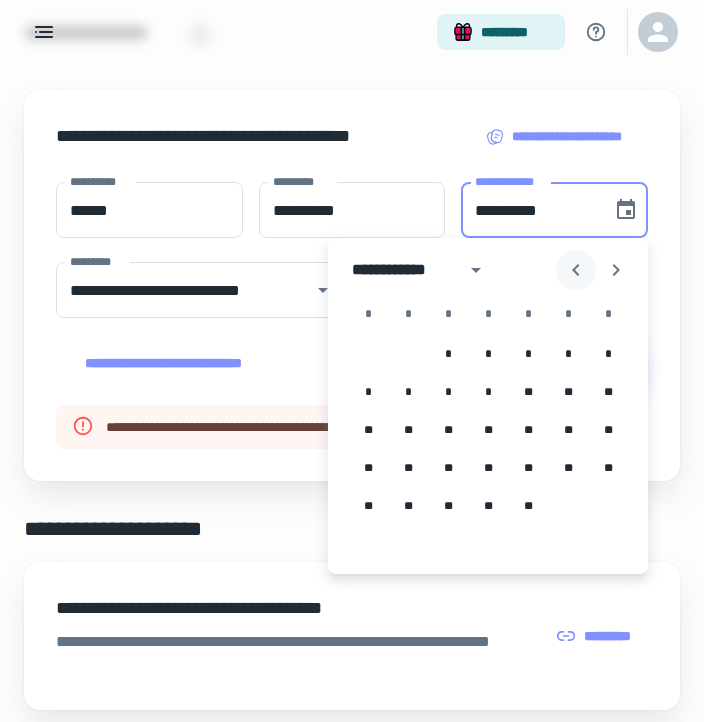 click 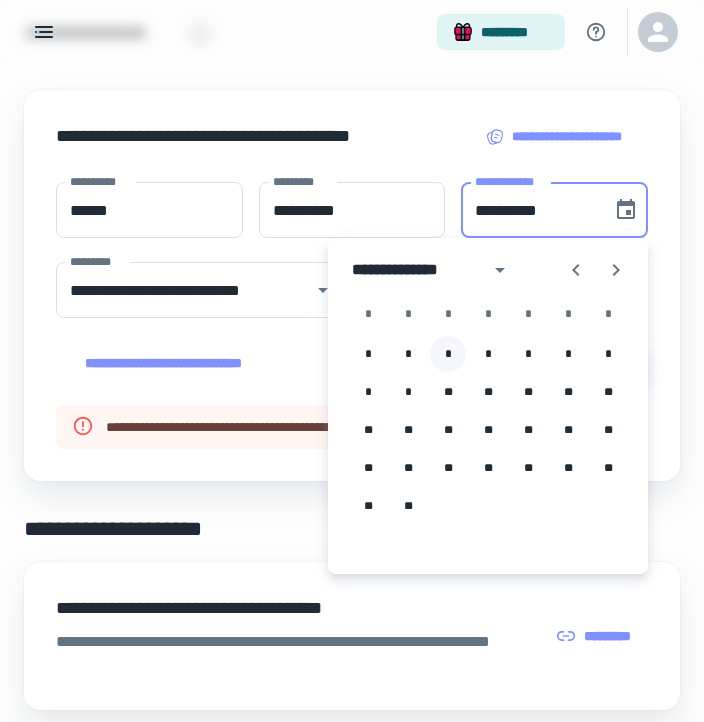 click on "*" at bounding box center (448, 354) 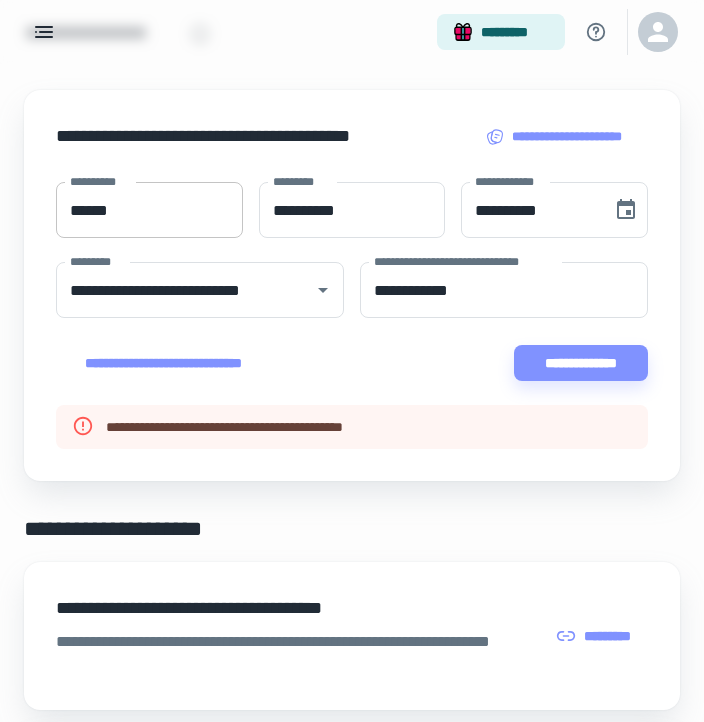 click on "******" at bounding box center [149, 210] 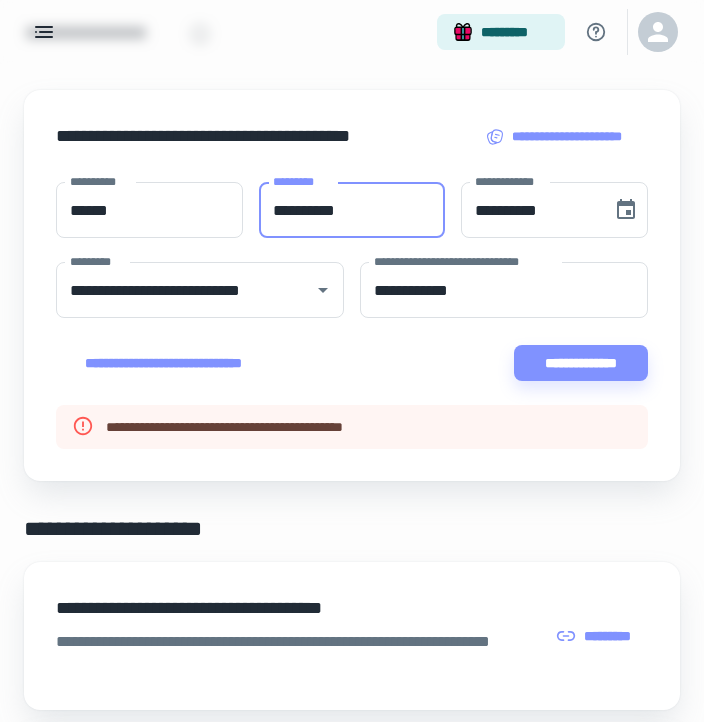 drag, startPoint x: 291, startPoint y: 203, endPoint x: 251, endPoint y: 200, distance: 40.112343 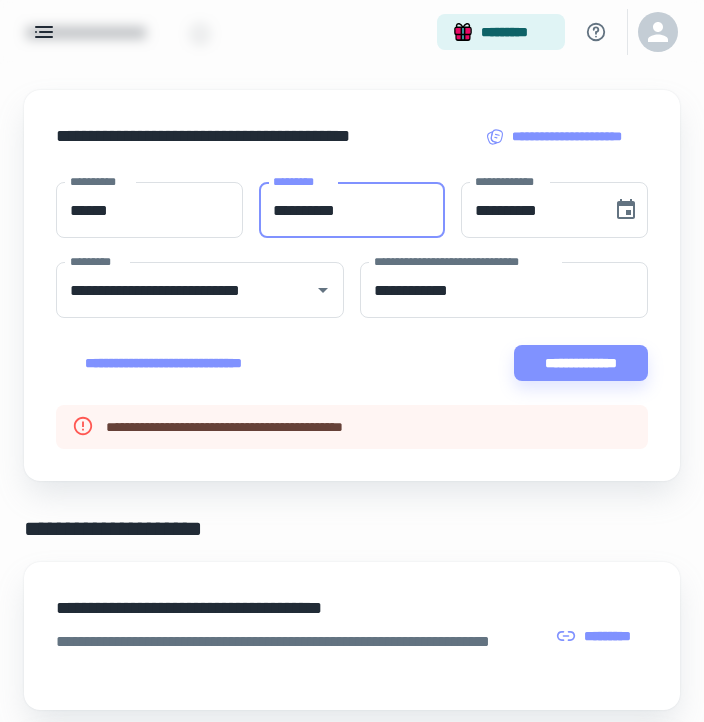 click on "[FIRST] [LAST] [EMAIL] [ADDRESS] [CITY] [STATE] [POSTAL_CODE]" at bounding box center (352, 210) 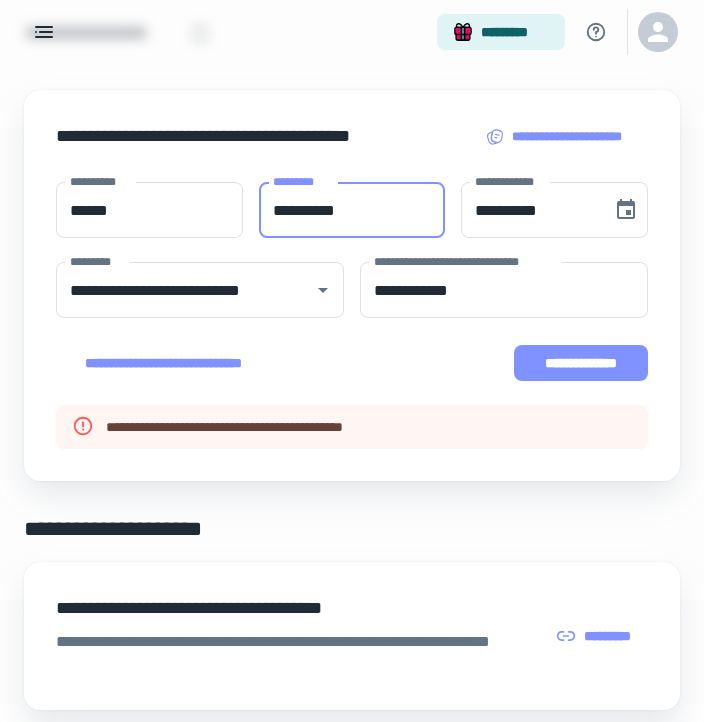 click on "**********" at bounding box center (581, 363) 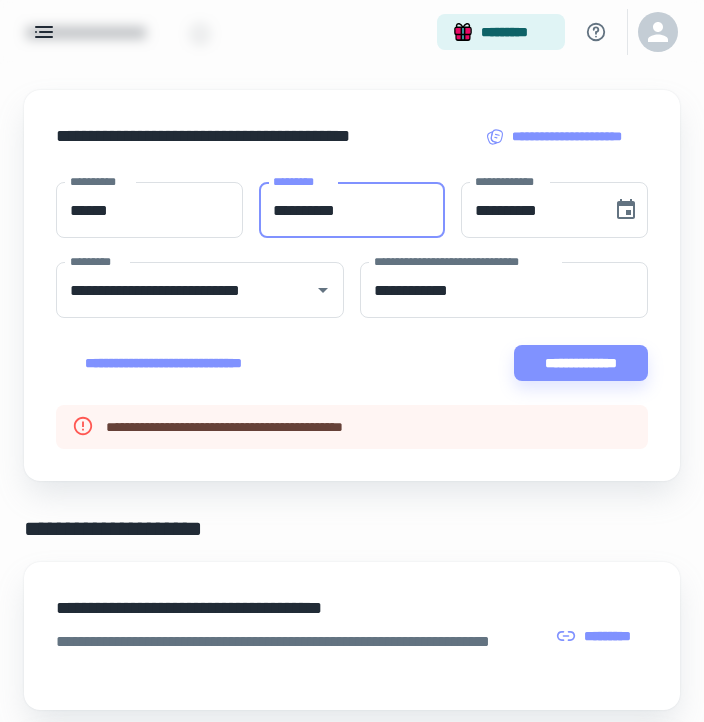 click on "**********" at bounding box center (352, 210) 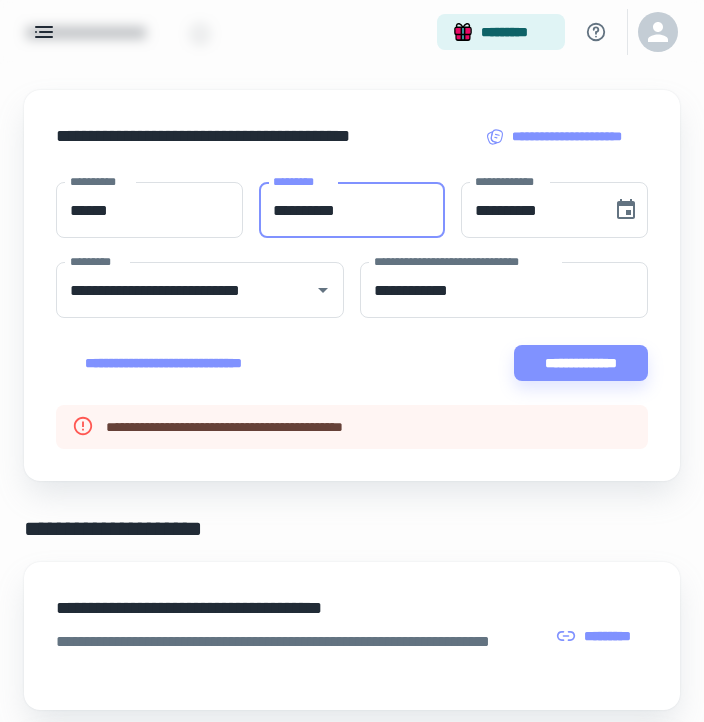 click on "**********" at bounding box center [352, 210] 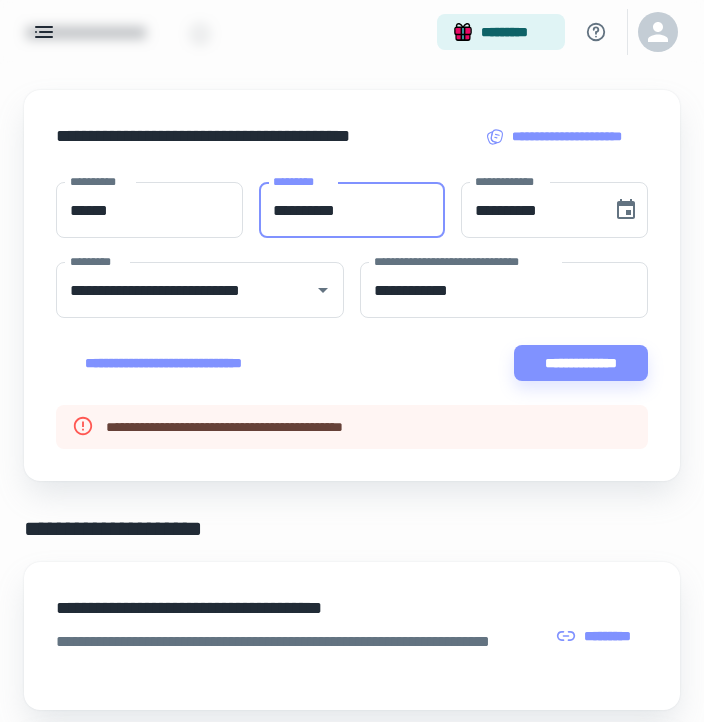 click on "**********" at bounding box center (352, 210) 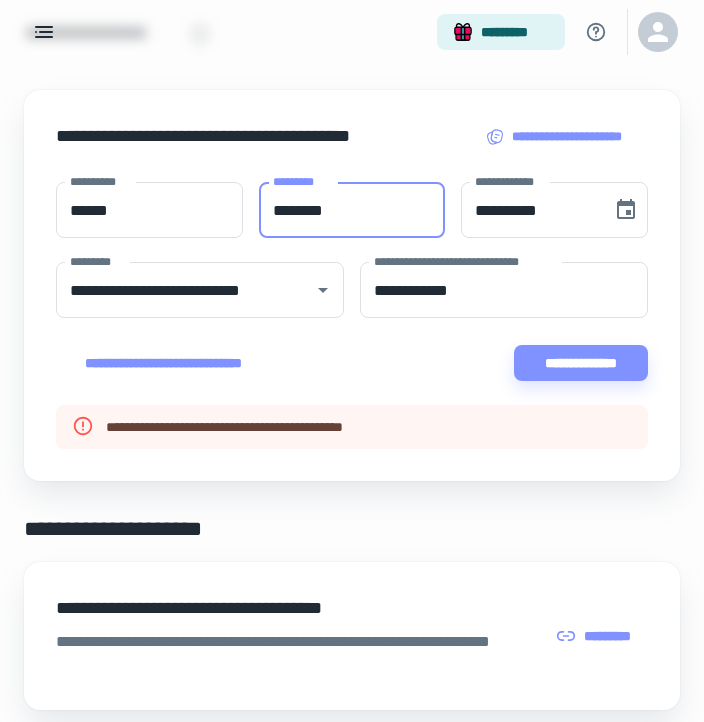 type on "********" 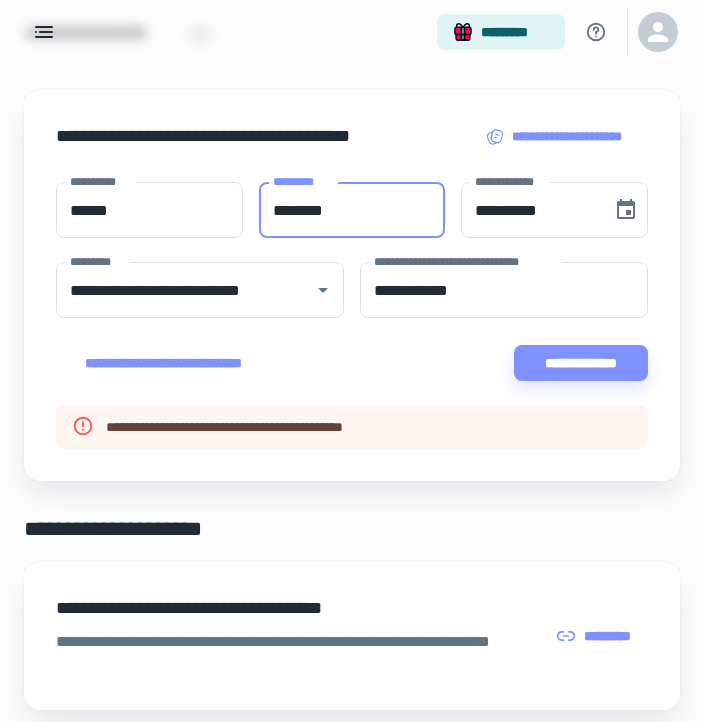click on "**********" at bounding box center (581, 363) 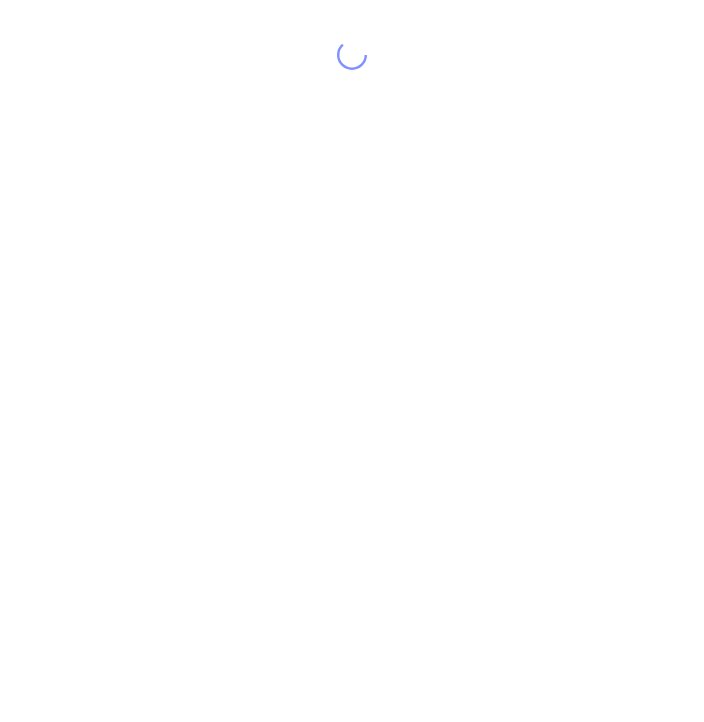 scroll, scrollTop: 0, scrollLeft: 0, axis: both 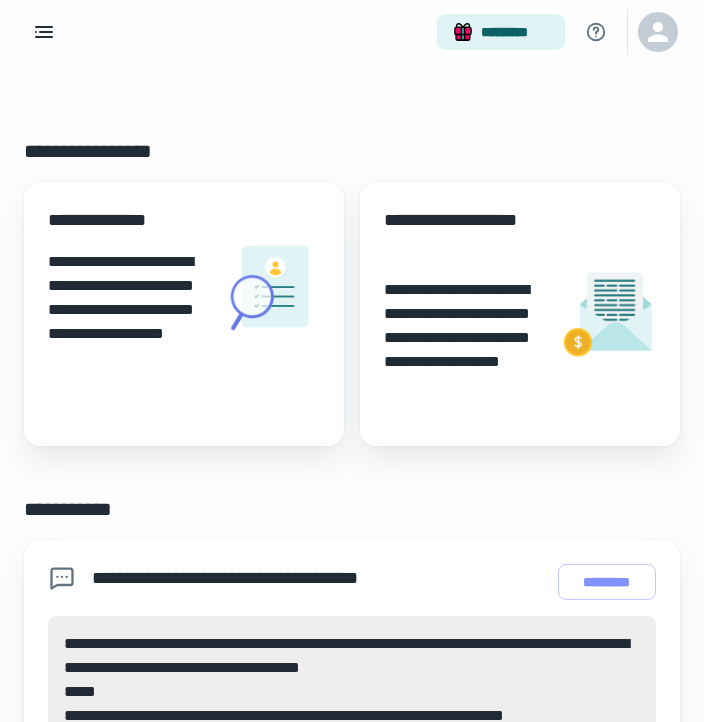 click on "**********" at bounding box center [184, 288] 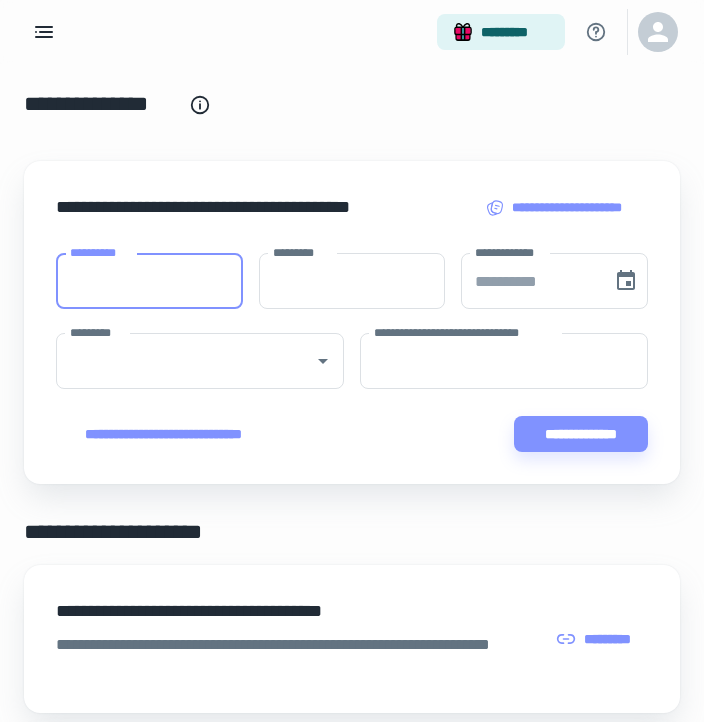 click on "**********" at bounding box center [149, 281] 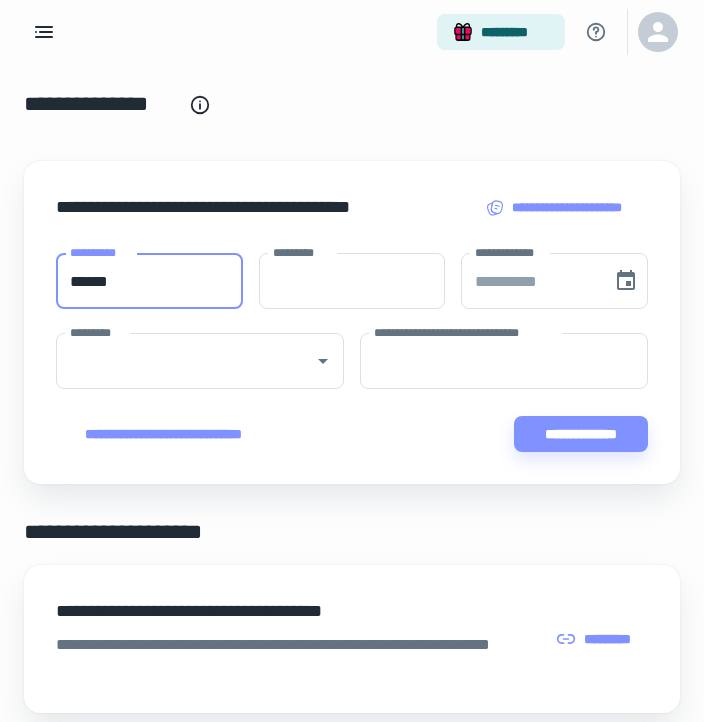 type on "******" 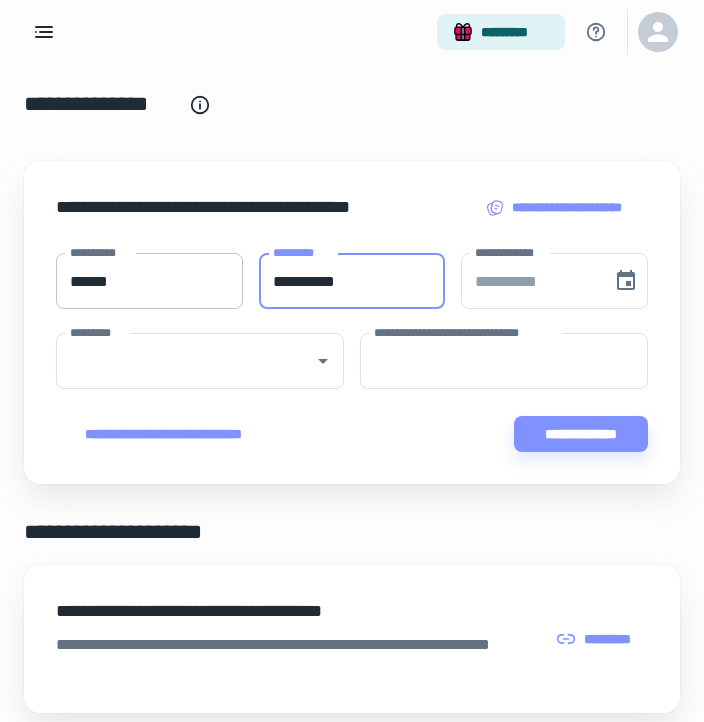 type on "**********" 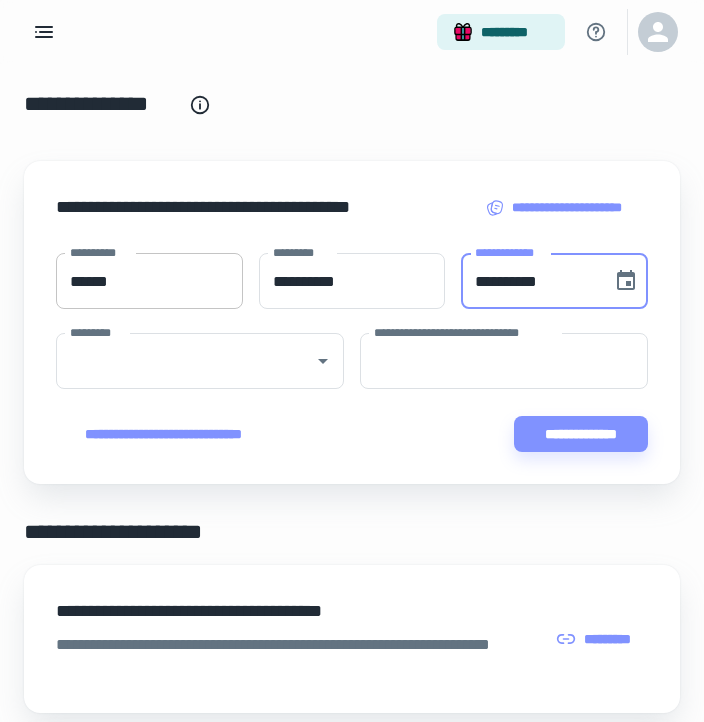 type on "**********" 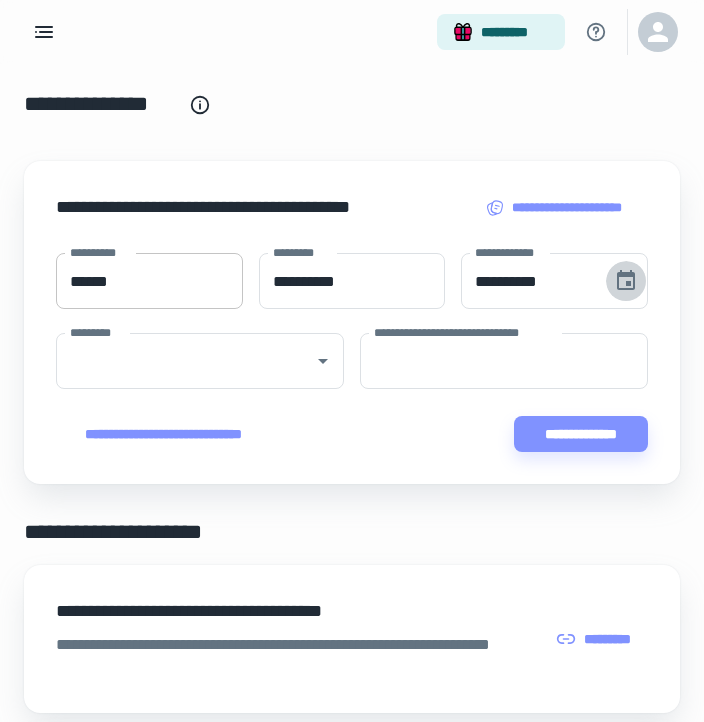 type 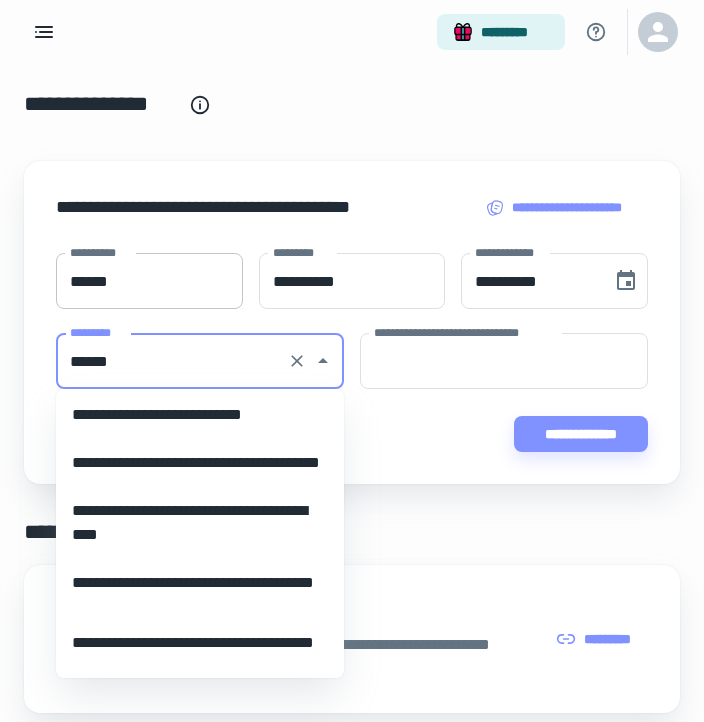 type on "******" 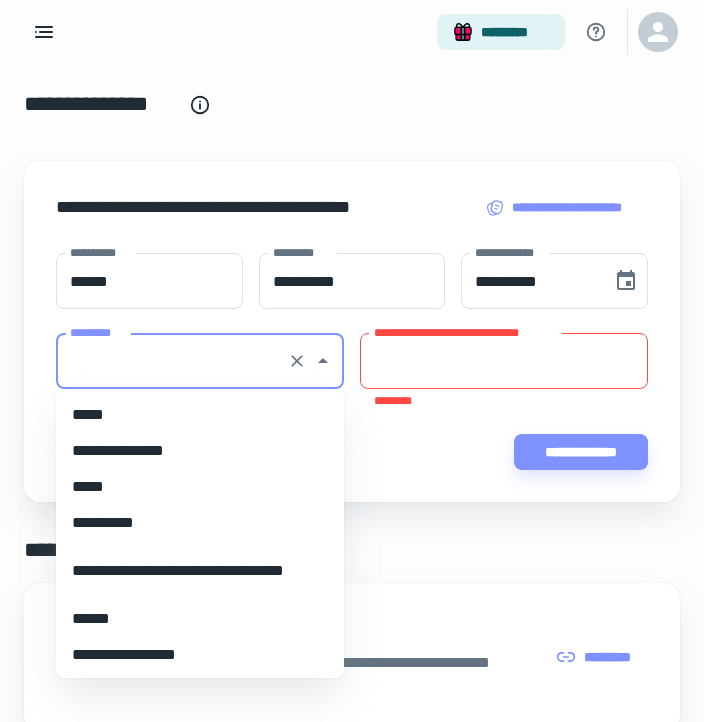 click on "*********" at bounding box center [172, 361] 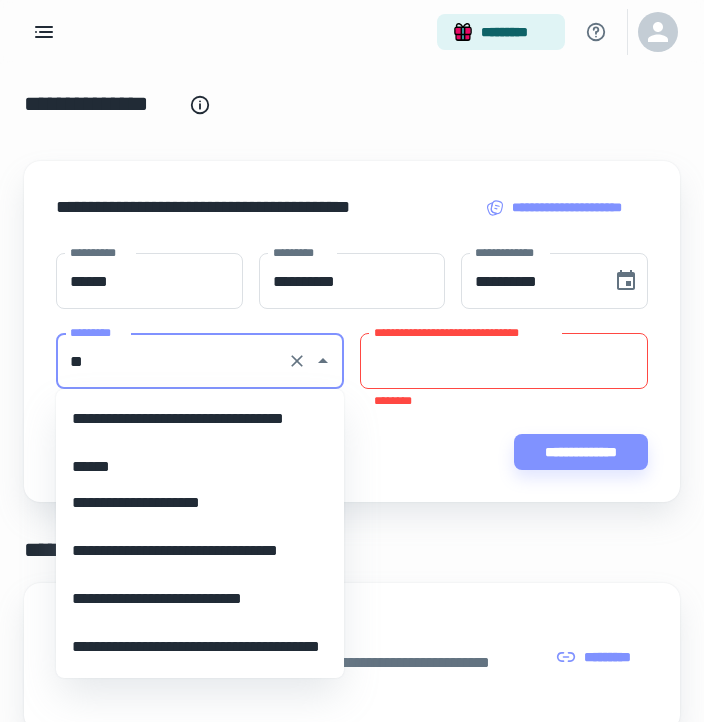 scroll, scrollTop: 0, scrollLeft: 0, axis: both 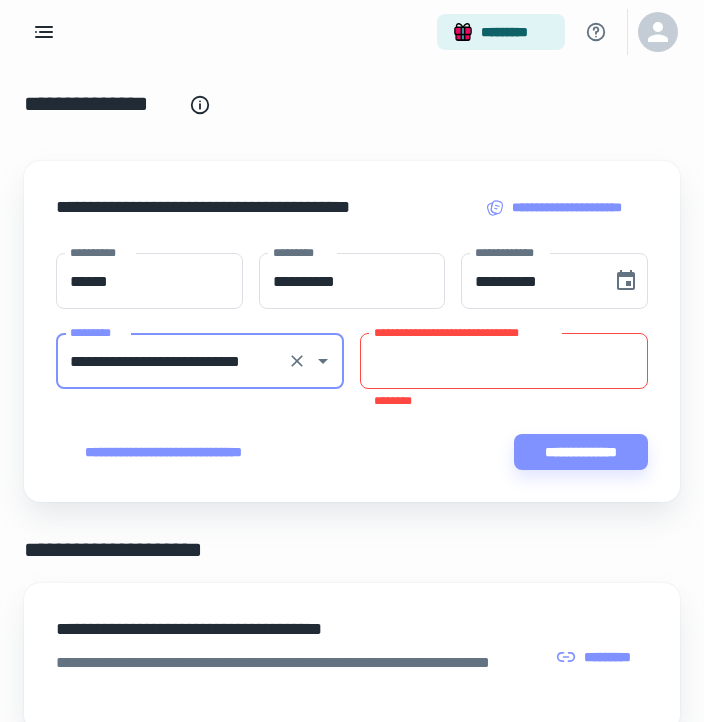 type on "**********" 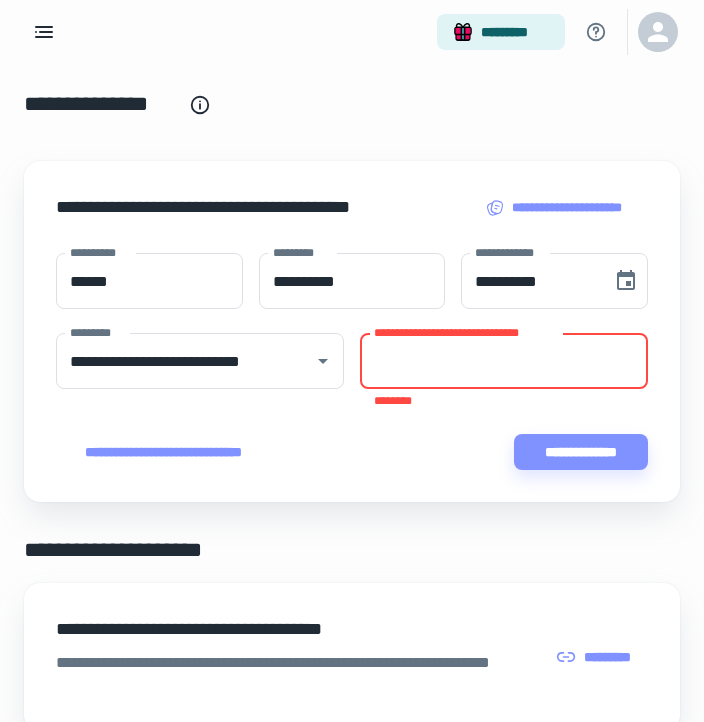 click on "**********" at bounding box center (504, 361) 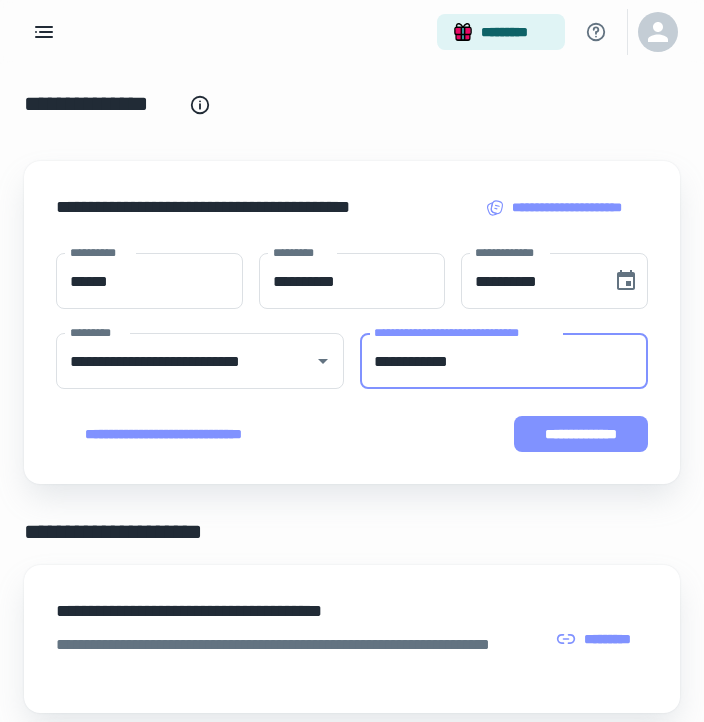 click on "**********" at bounding box center (581, 434) 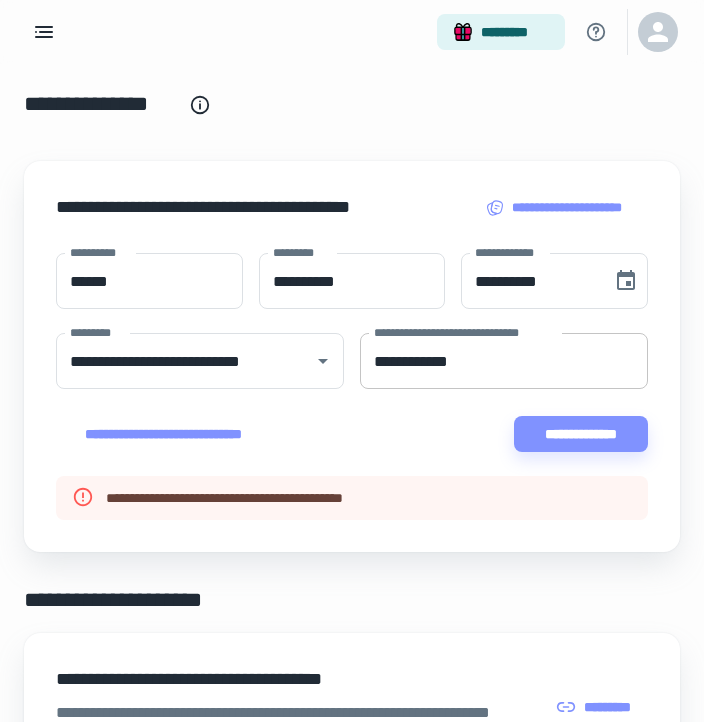 click on "**********" at bounding box center (504, 361) 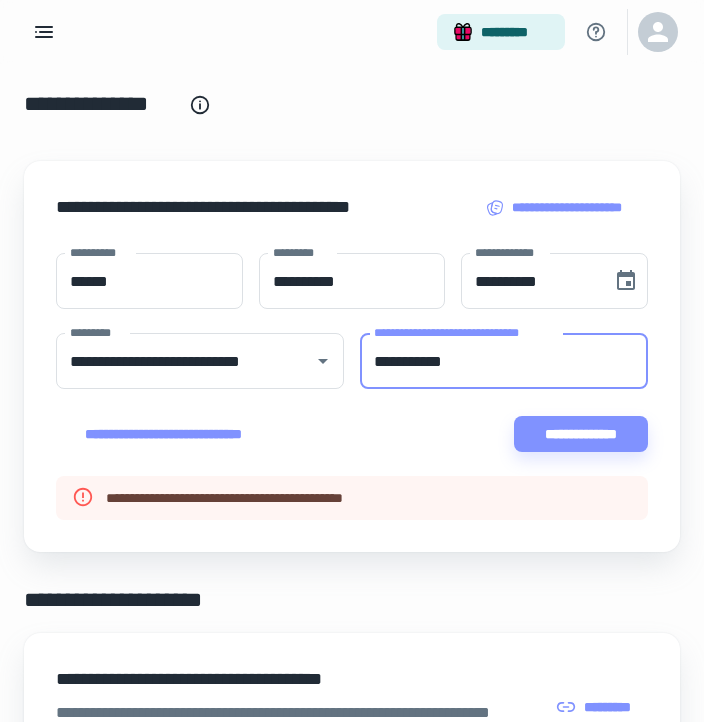 click on "**********" at bounding box center [581, 434] 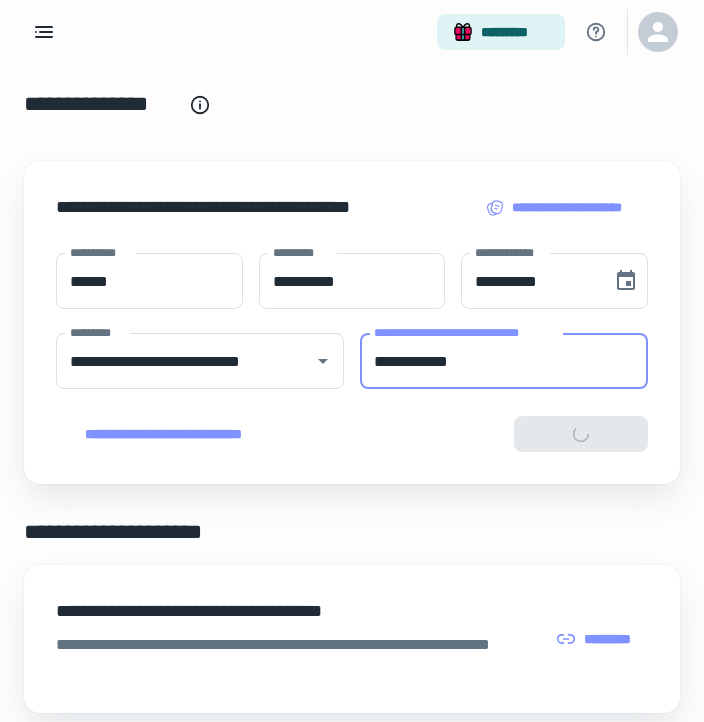 type on "**********" 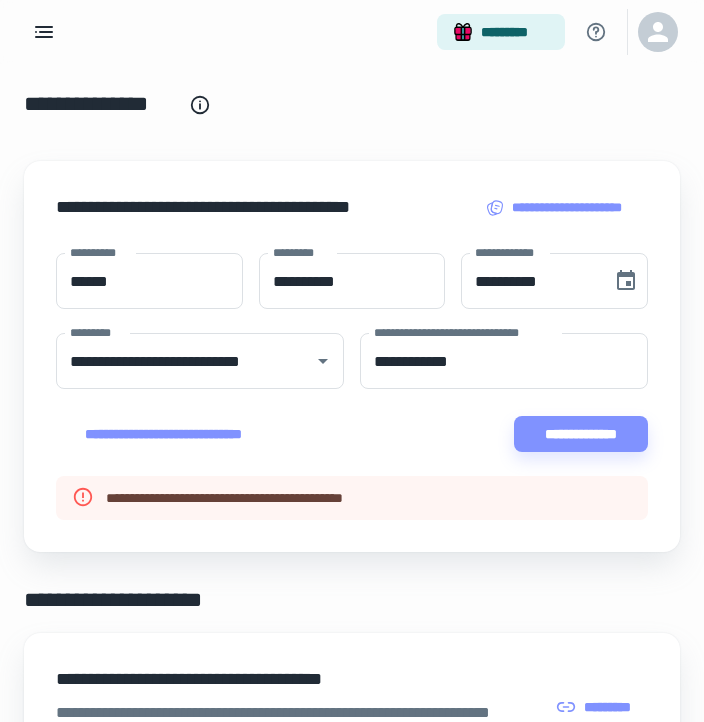 click on "**********" at bounding box center (581, 434) 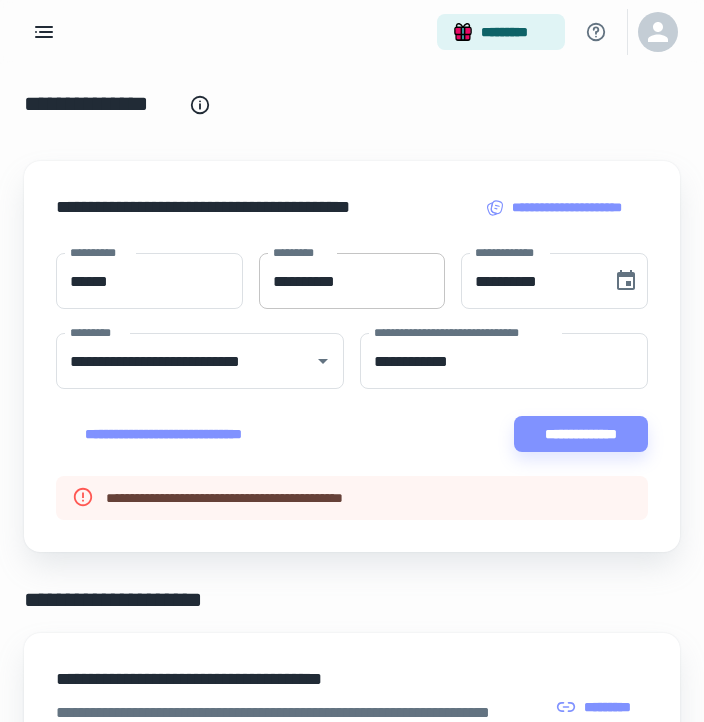 click on "**********" at bounding box center [352, 281] 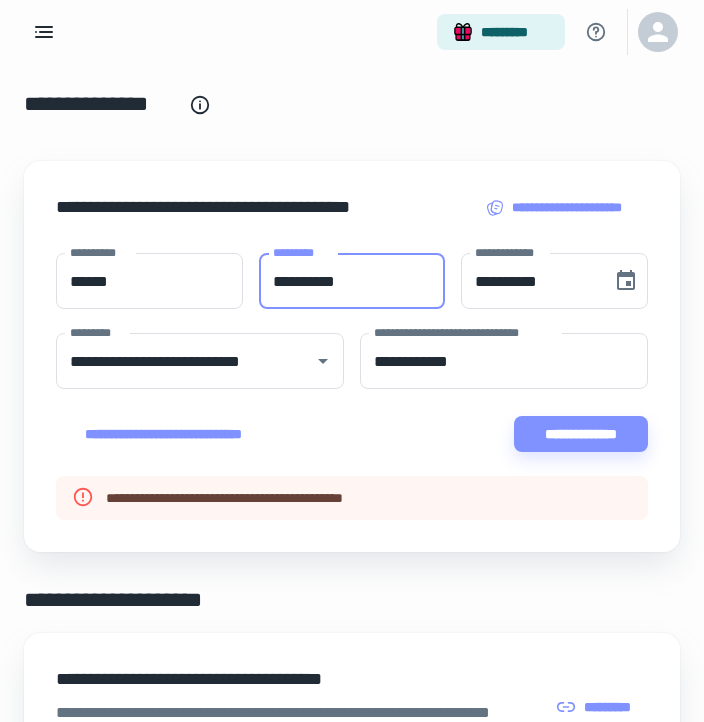 click on "**********" at bounding box center [352, 281] 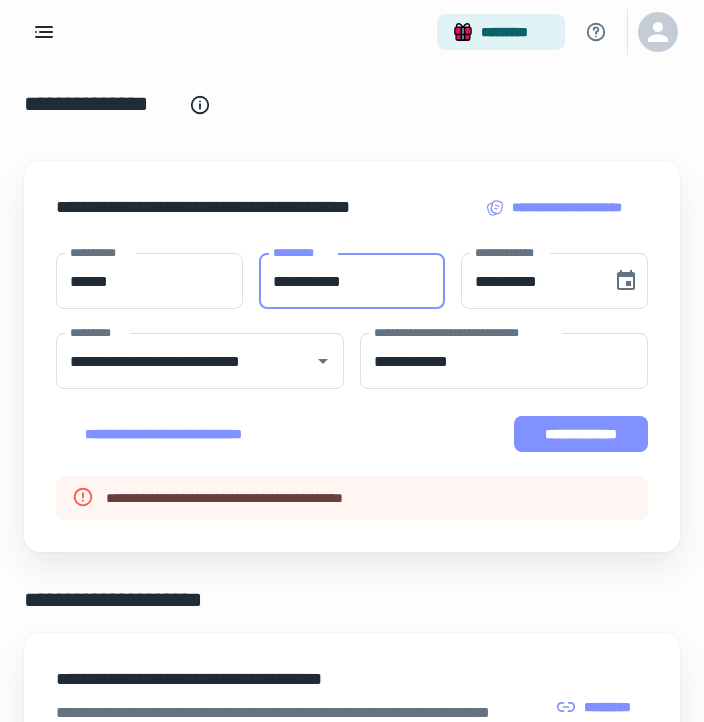 type on "**********" 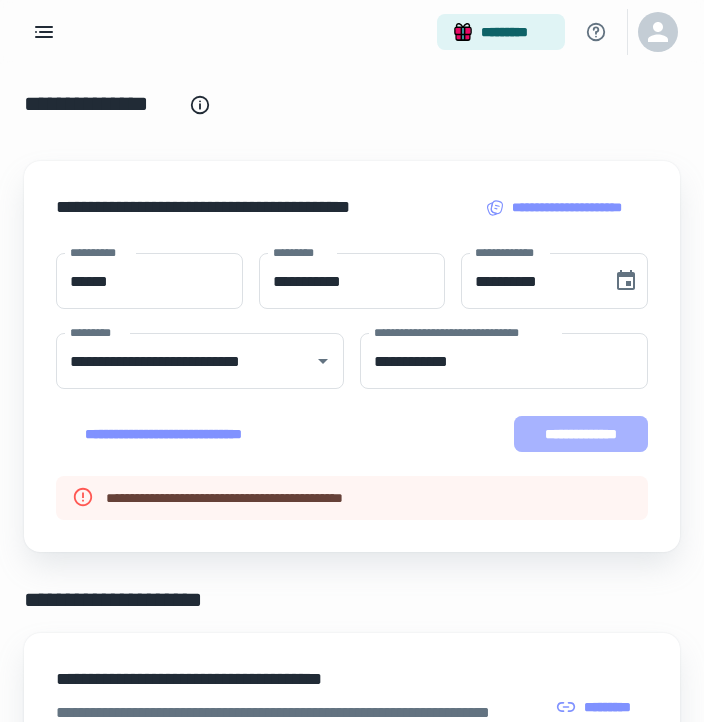 click on "**********" at bounding box center (581, 434) 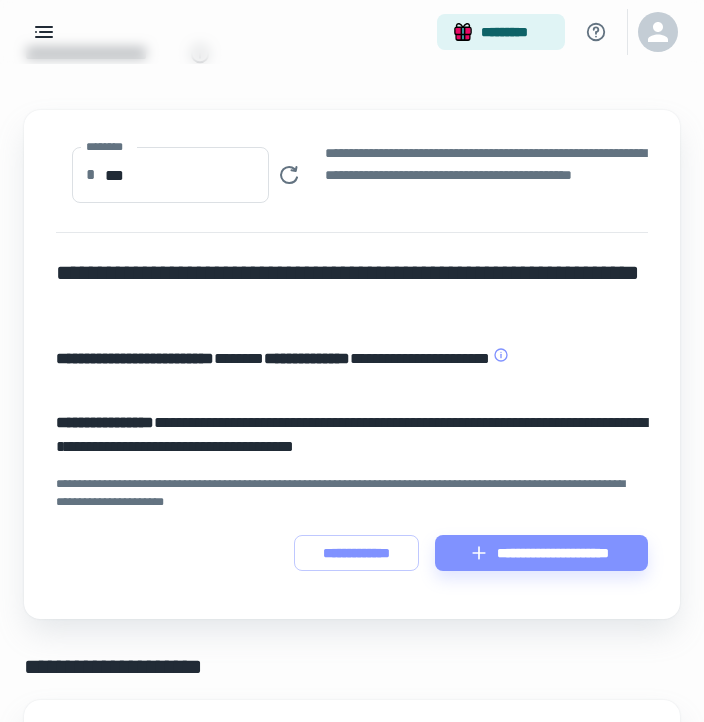 scroll, scrollTop: 56, scrollLeft: 0, axis: vertical 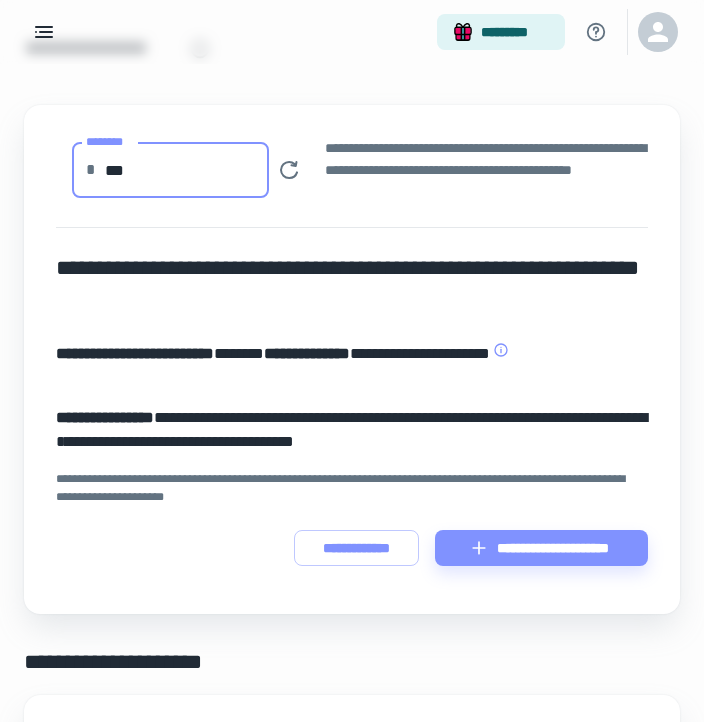click on "***" at bounding box center [187, 170] 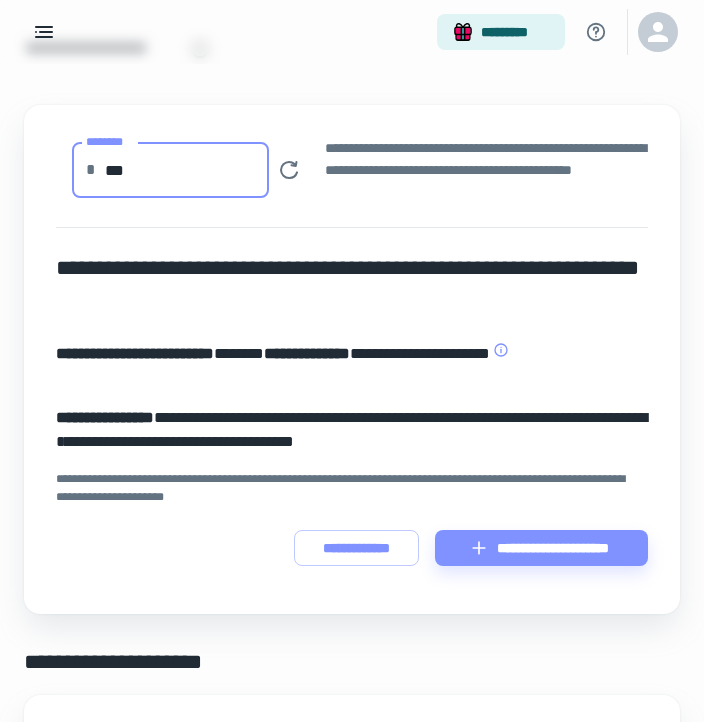 type on "***" 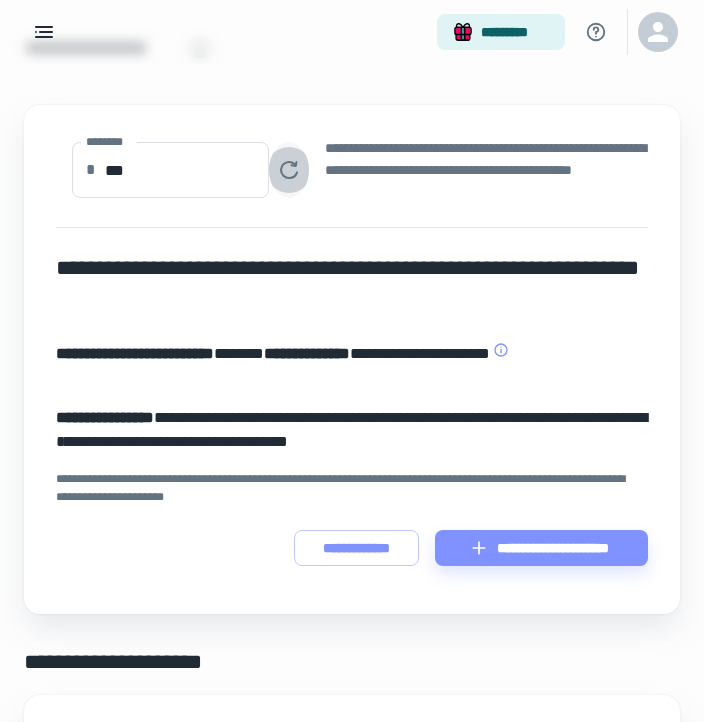 click 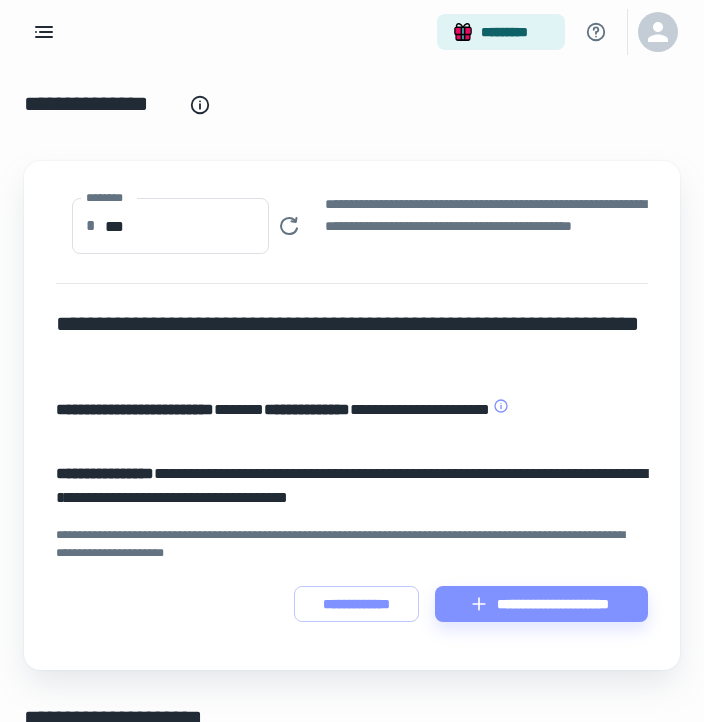 scroll, scrollTop: 0, scrollLeft: 0, axis: both 